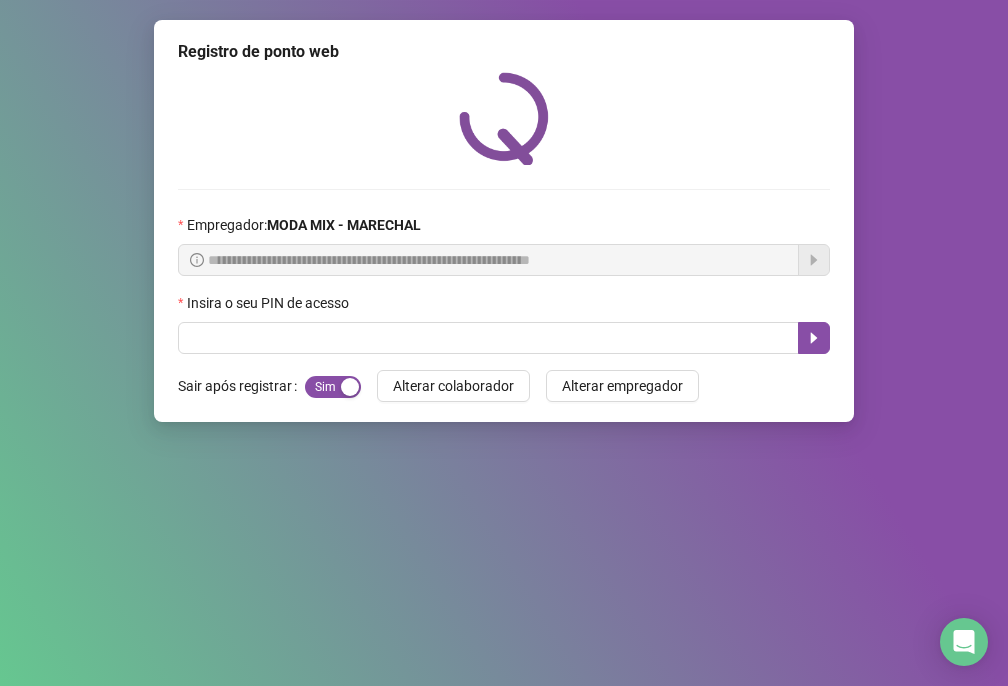 scroll, scrollTop: 0, scrollLeft: 0, axis: both 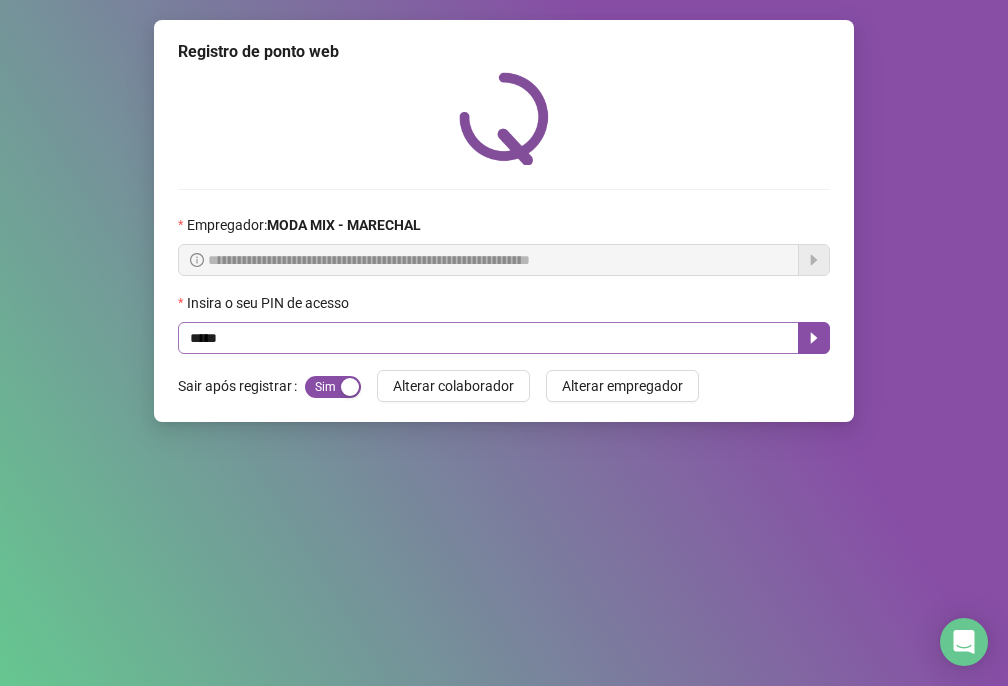 type on "*****" 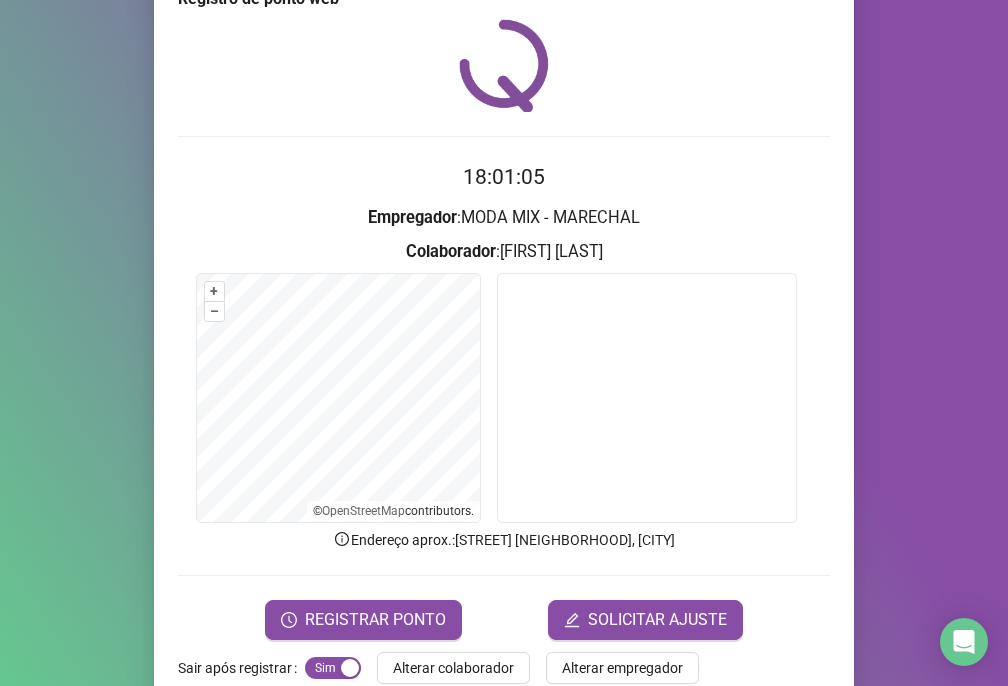 scroll, scrollTop: 95, scrollLeft: 0, axis: vertical 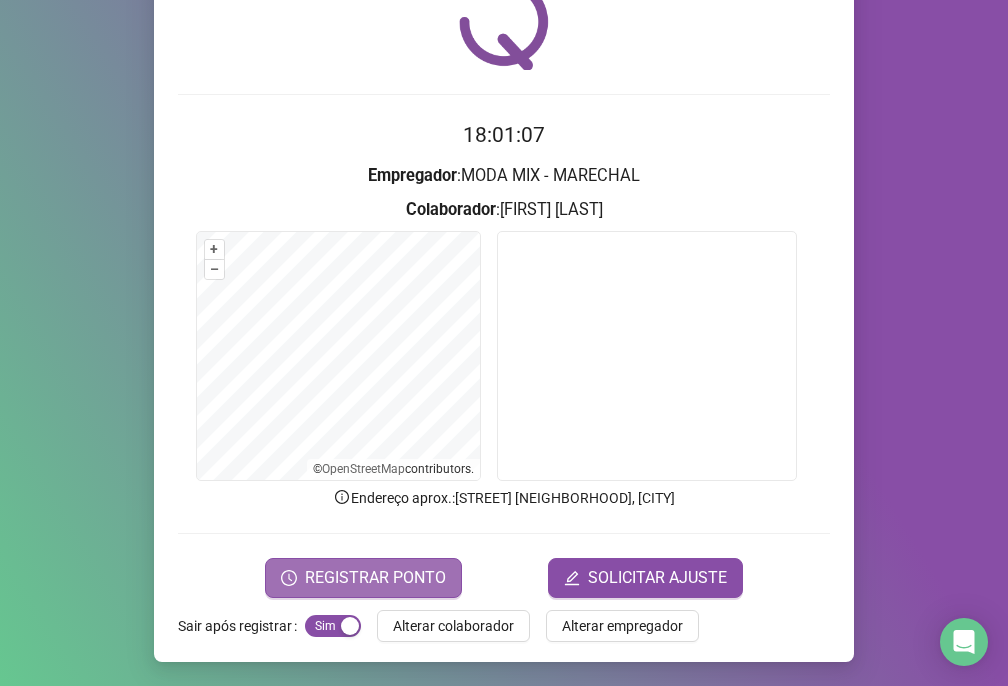 click on "REGISTRAR PONTO" at bounding box center (375, 578) 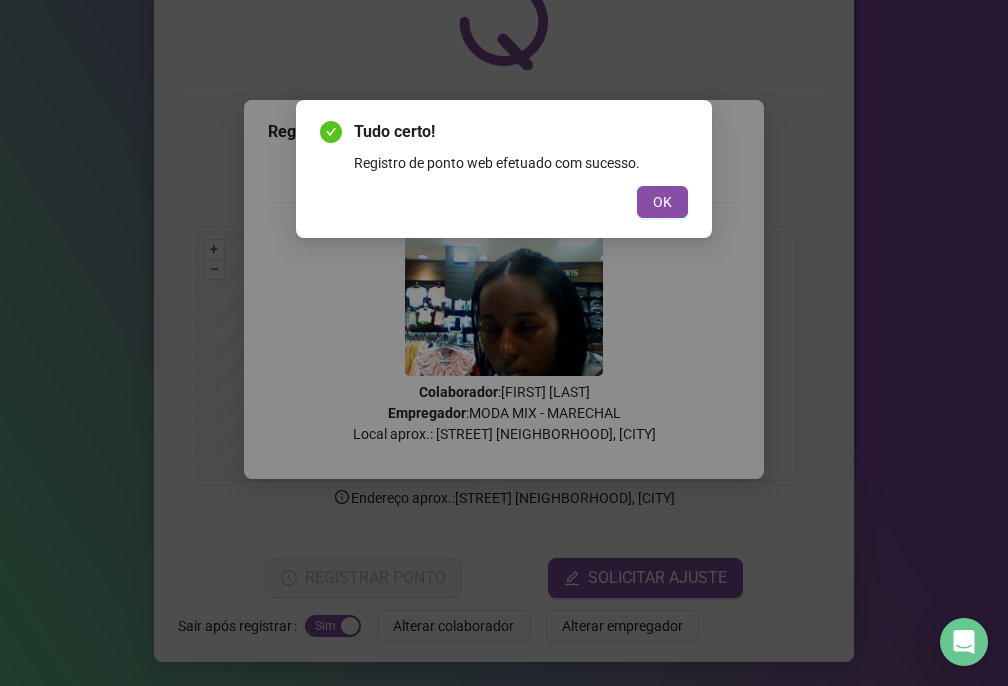 drag, startPoint x: 654, startPoint y: 205, endPoint x: 656, endPoint y: 184, distance: 21.095022 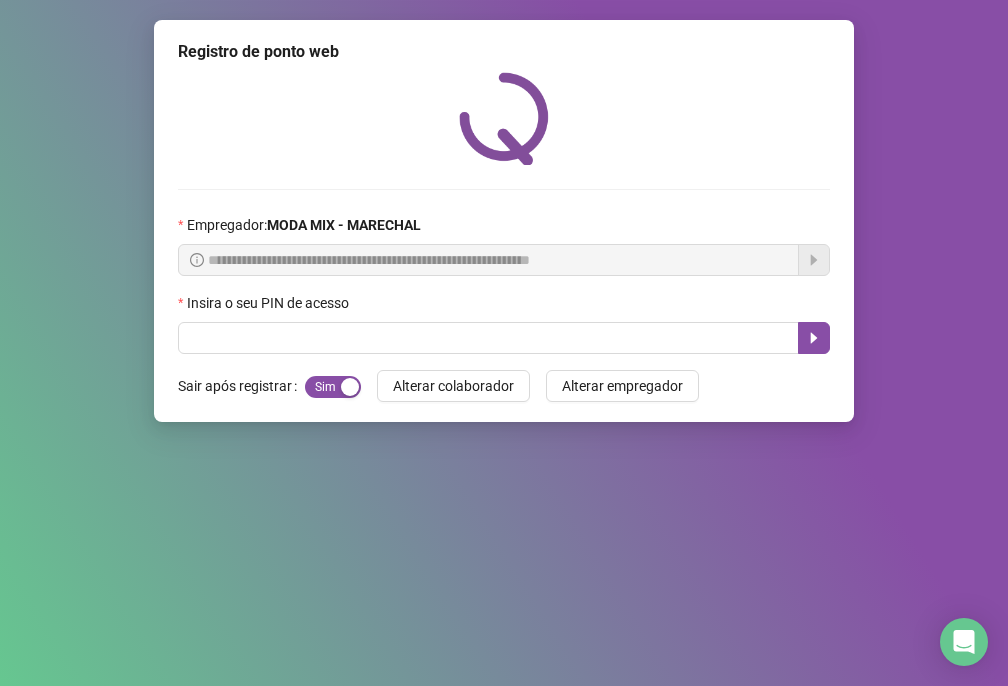 scroll, scrollTop: 0, scrollLeft: 0, axis: both 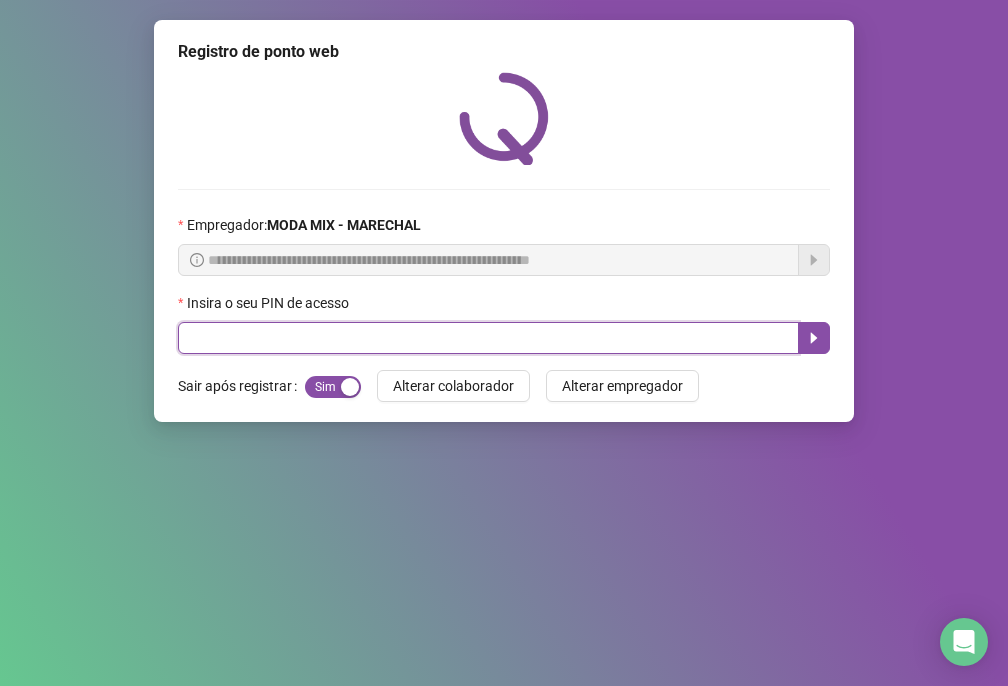click at bounding box center (488, 338) 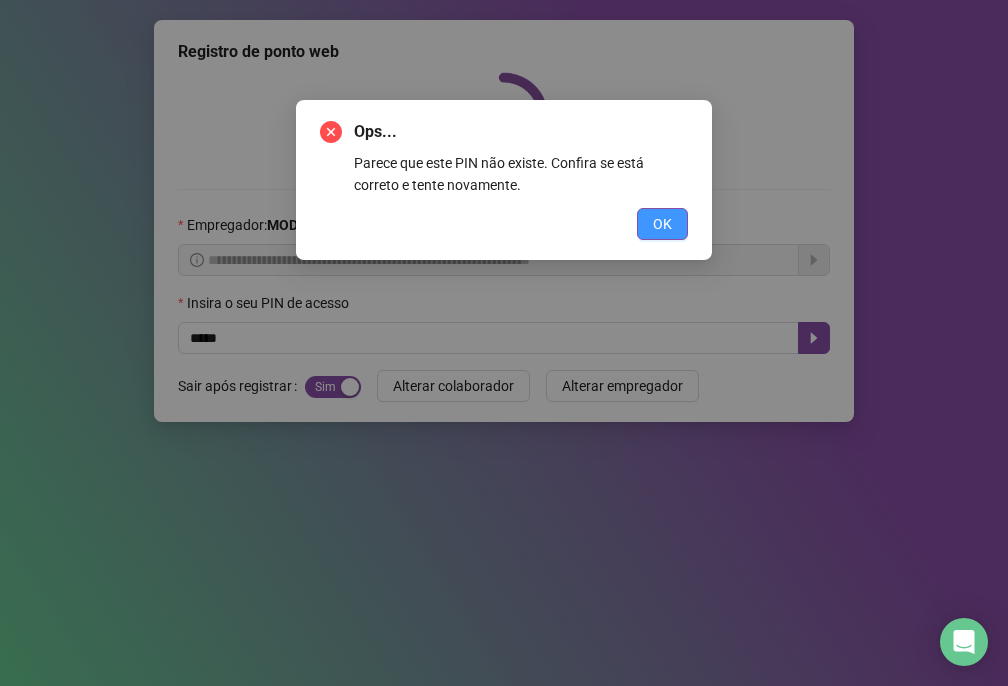 click on "OK" at bounding box center (662, 224) 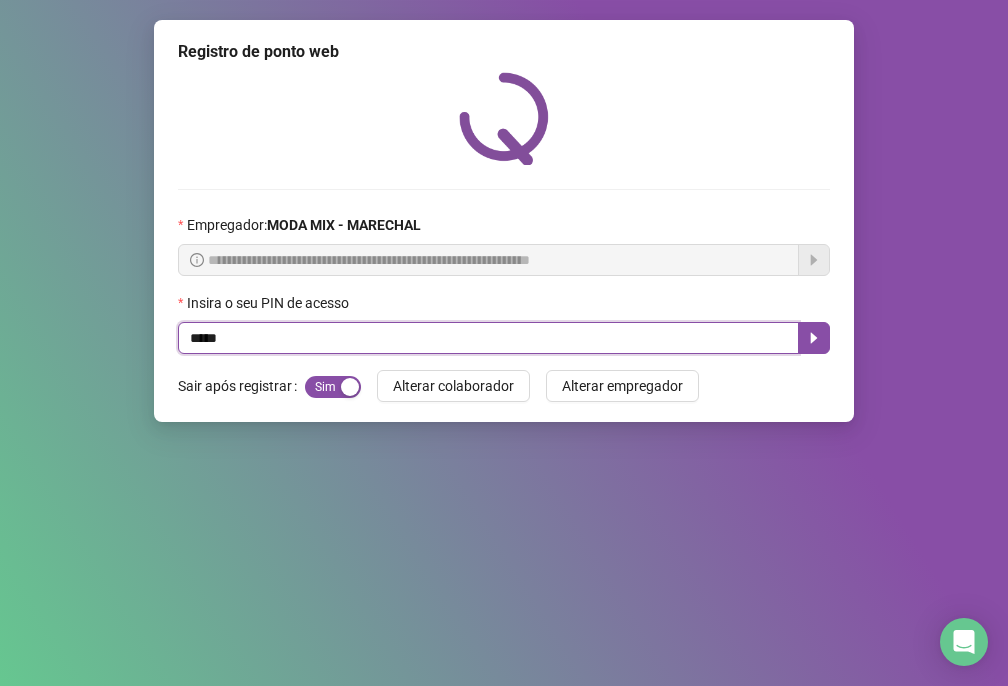 click on "*****" at bounding box center [488, 338] 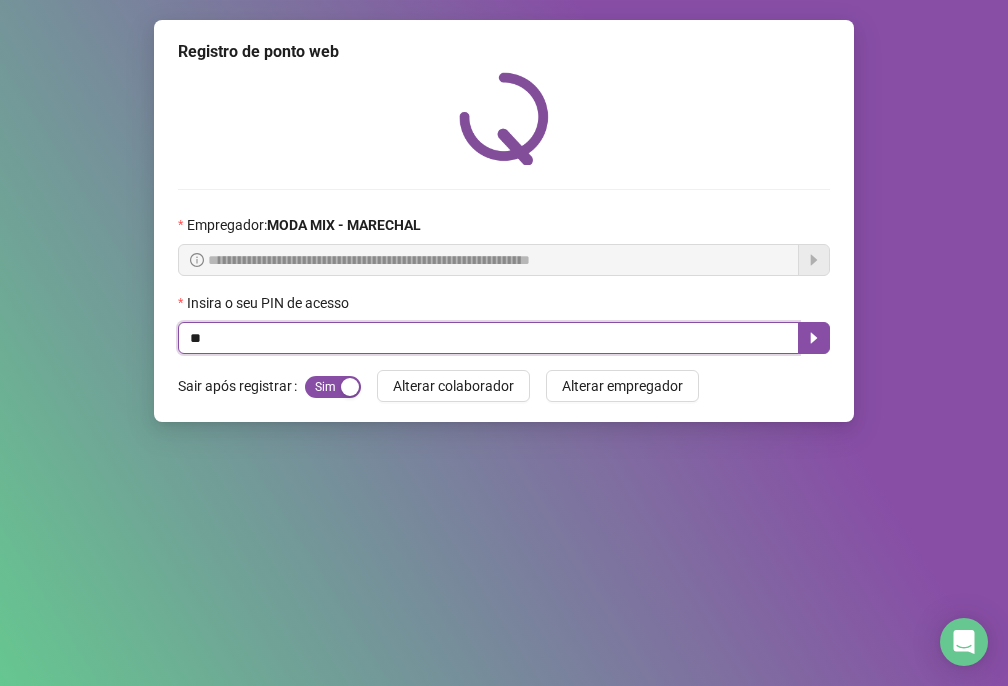 type on "*" 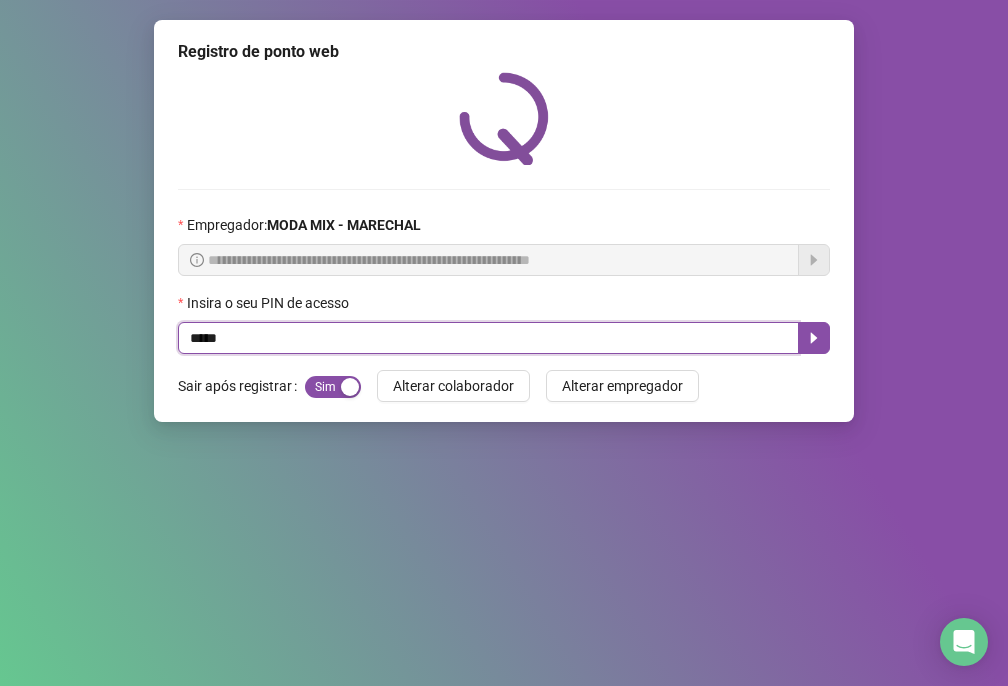 type on "*****" 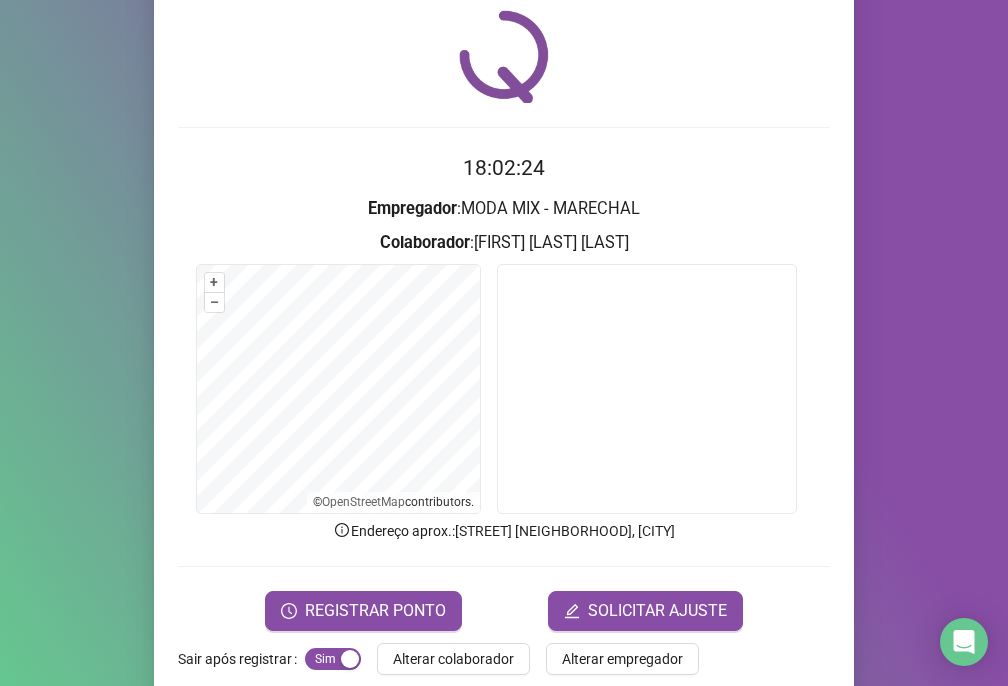 scroll, scrollTop: 95, scrollLeft: 0, axis: vertical 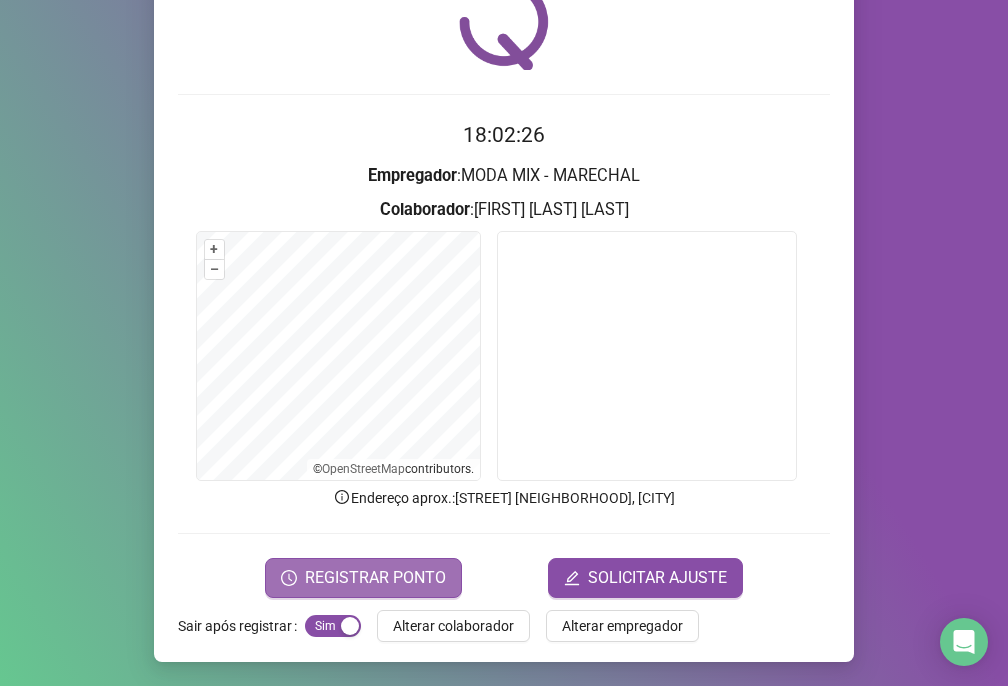 click on "REGISTRAR PONTO" at bounding box center (375, 578) 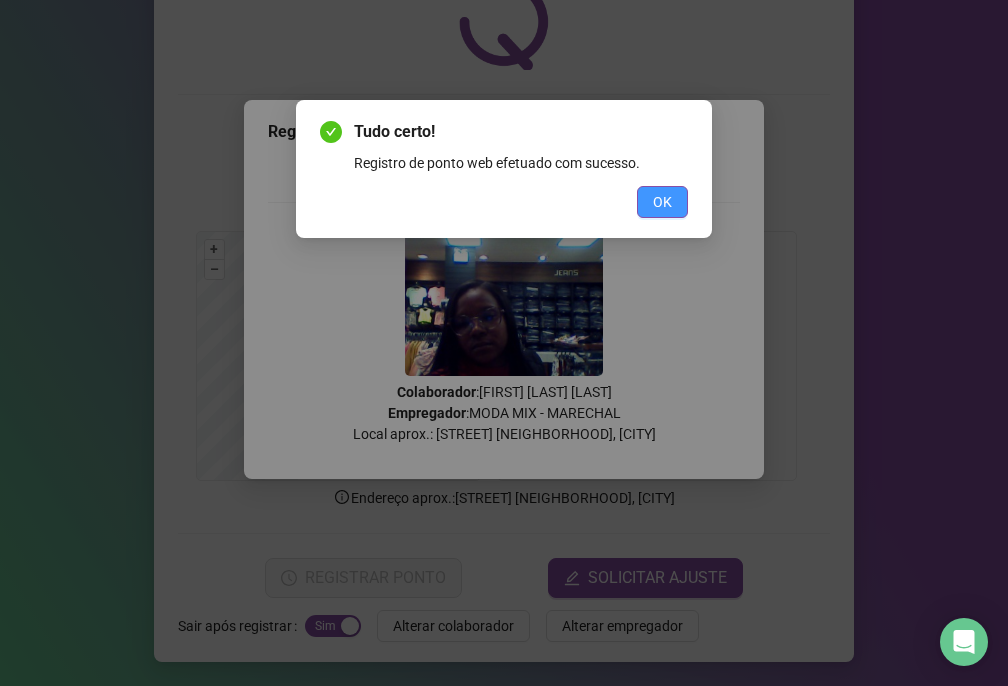 click on "OK" at bounding box center (662, 202) 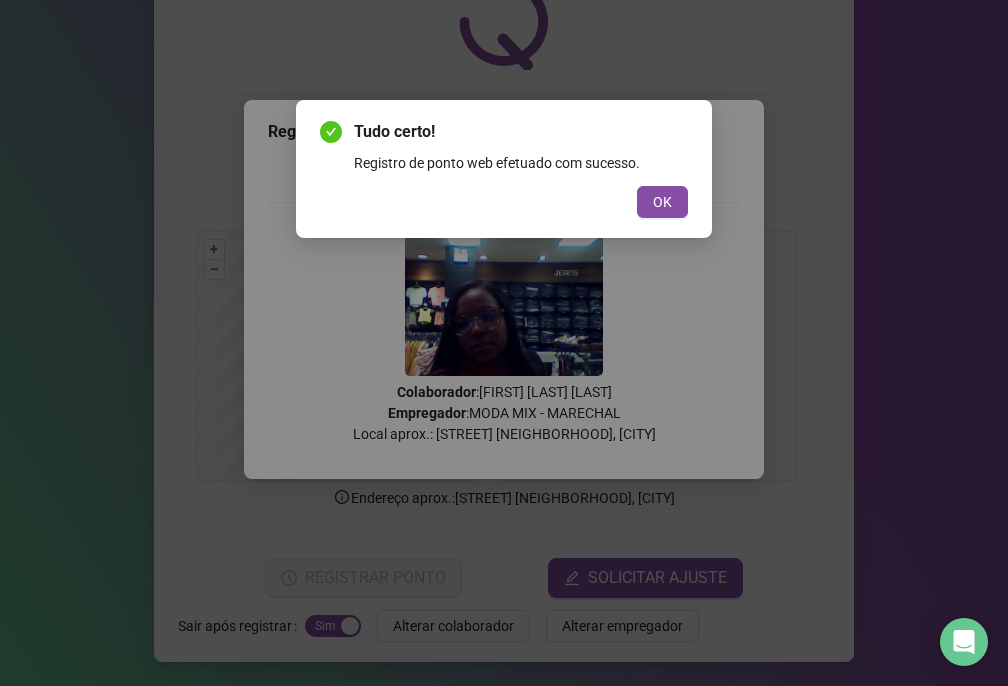 scroll, scrollTop: 0, scrollLeft: 0, axis: both 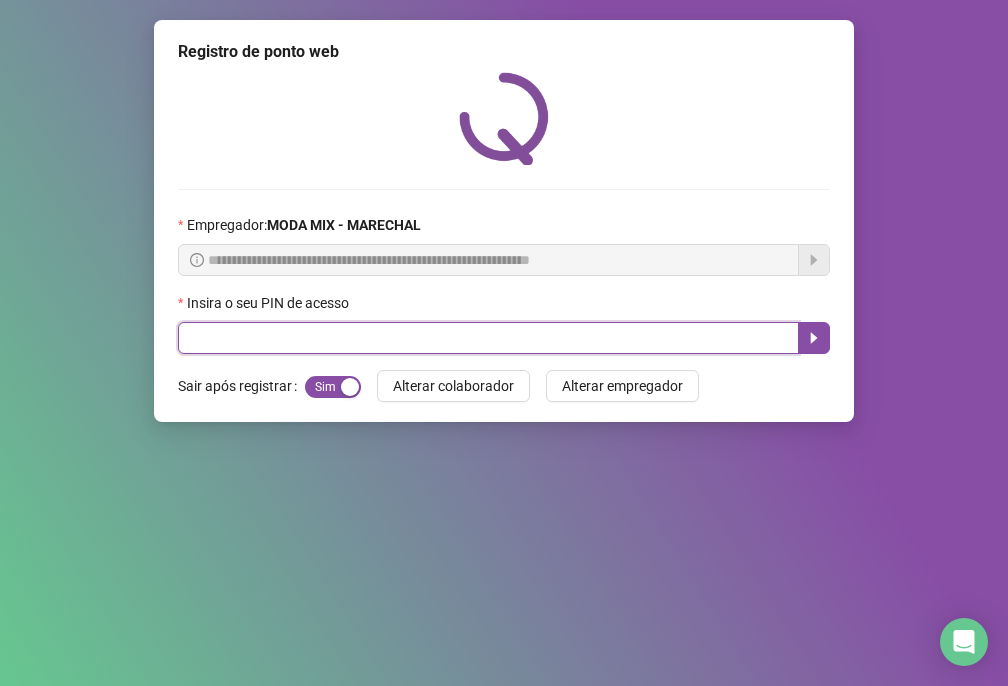 drag, startPoint x: 470, startPoint y: 325, endPoint x: 532, endPoint y: 331, distance: 62.289646 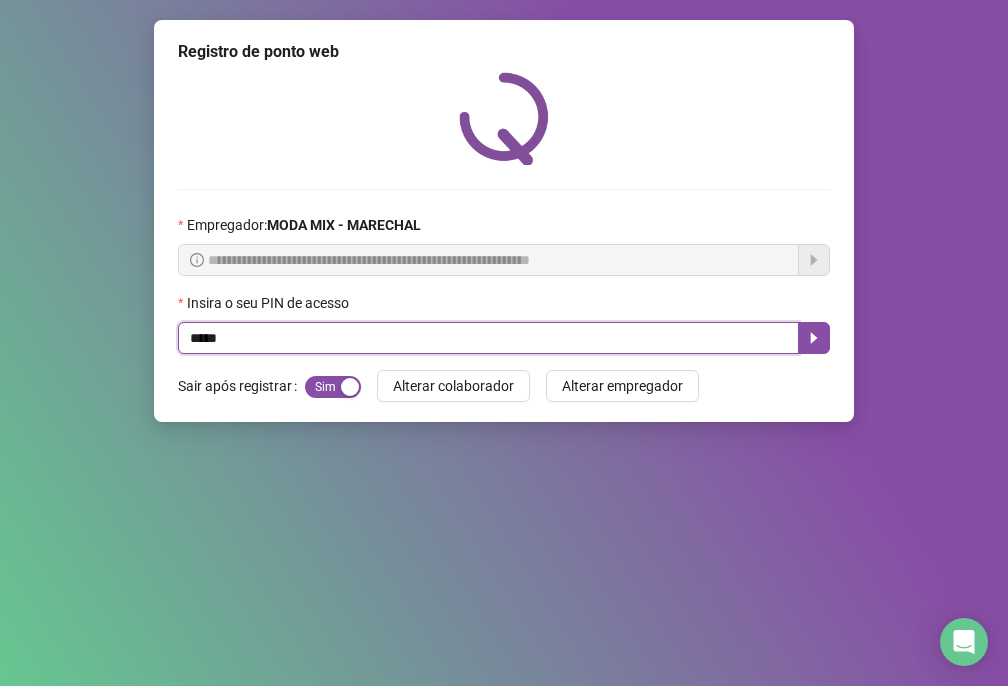 type on "*****" 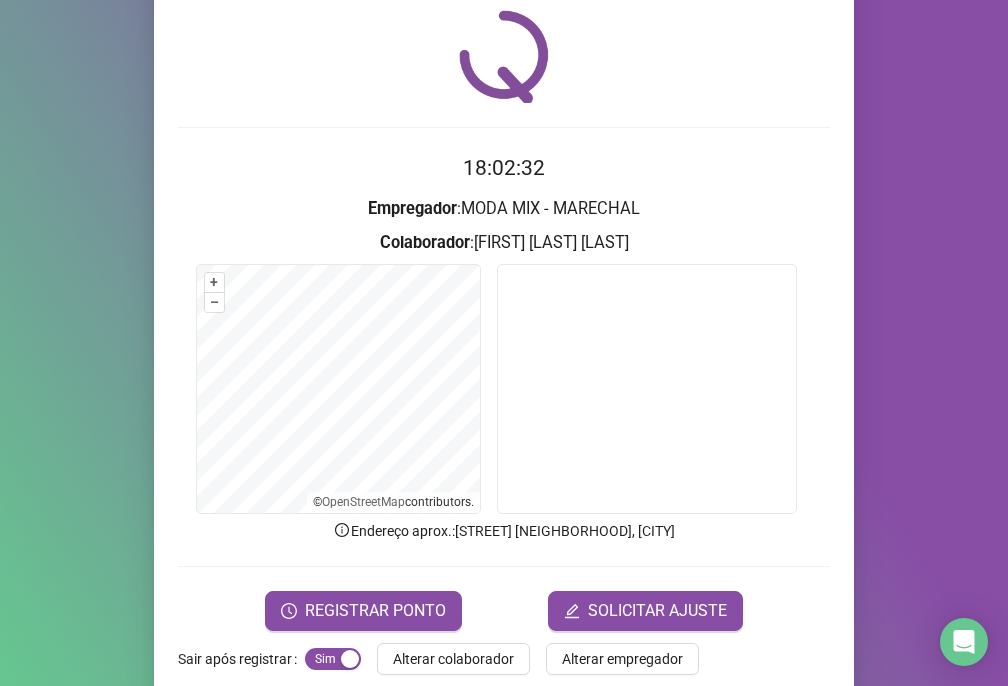 scroll, scrollTop: 95, scrollLeft: 0, axis: vertical 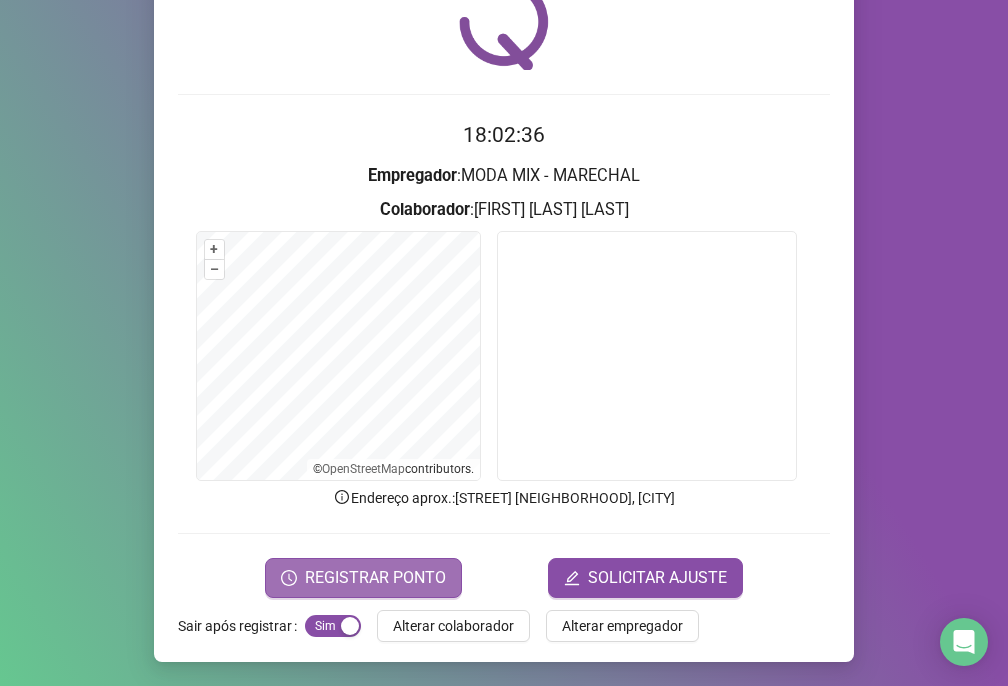 click on "REGISTRAR PONTO" at bounding box center (375, 578) 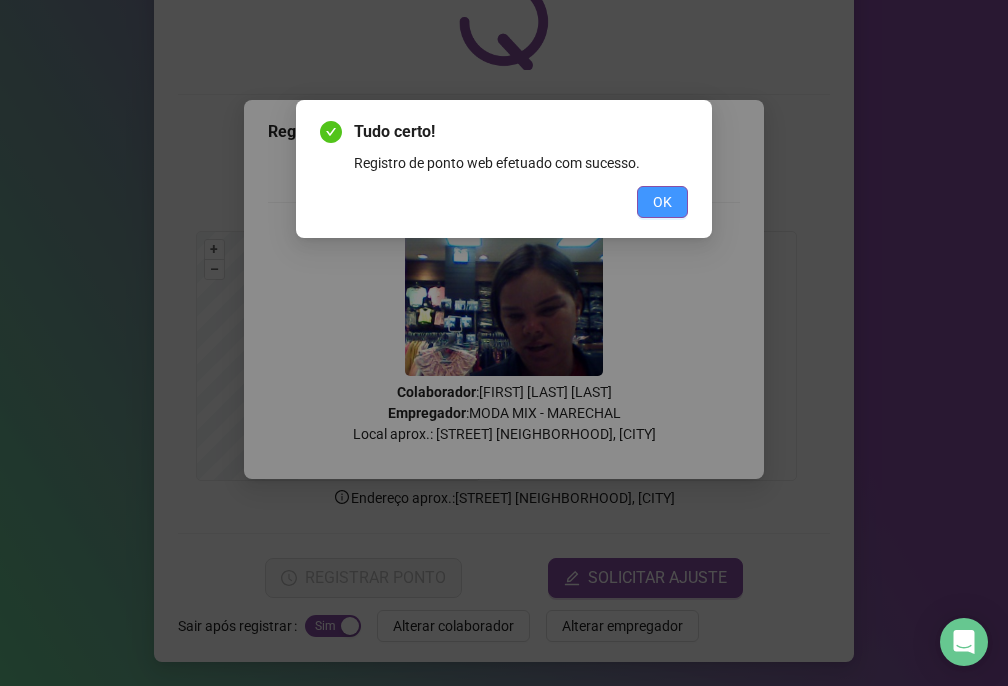 click on "OK" at bounding box center [662, 202] 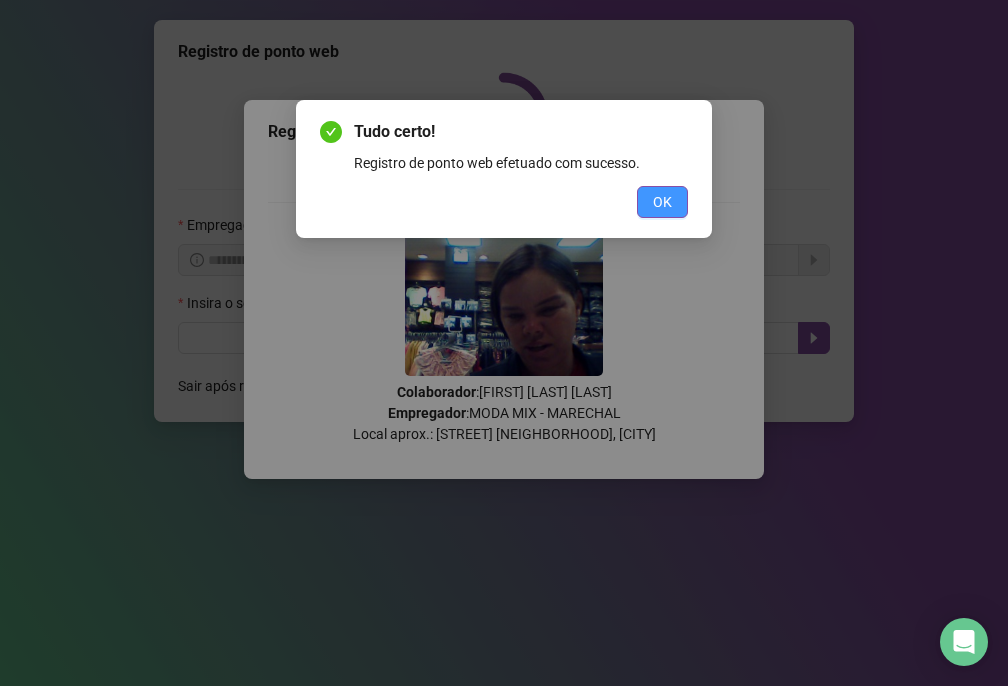 scroll, scrollTop: 0, scrollLeft: 0, axis: both 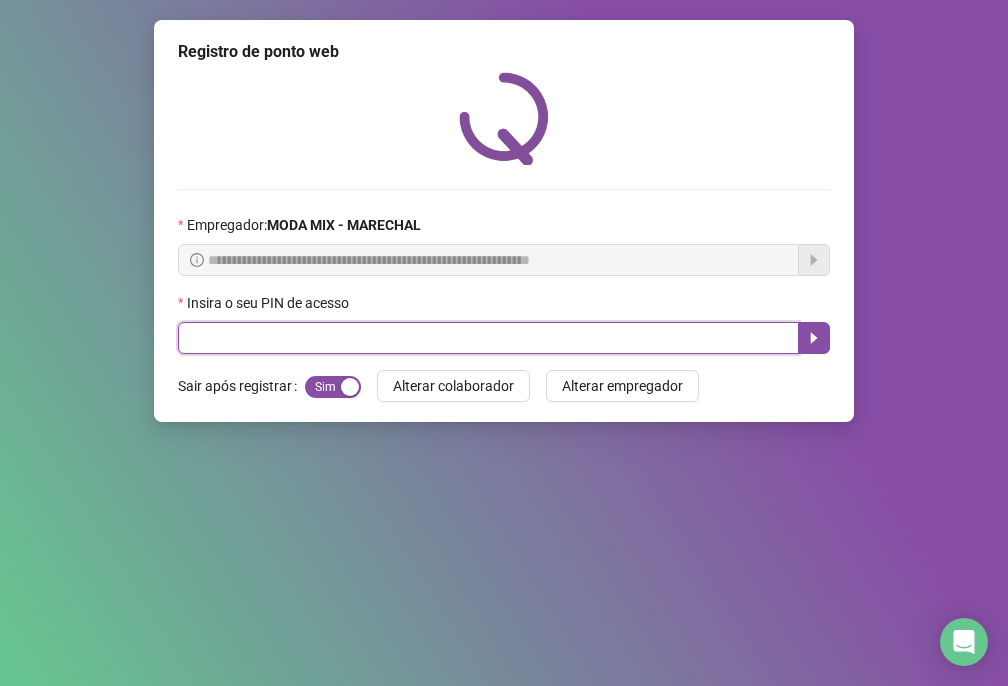 click at bounding box center (488, 338) 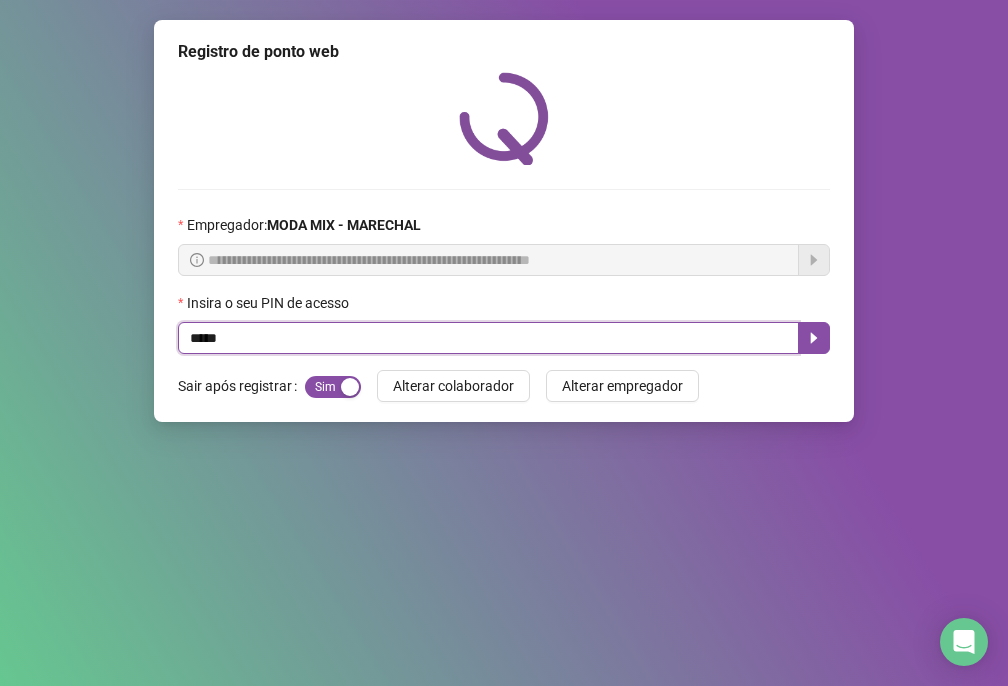 type on "*****" 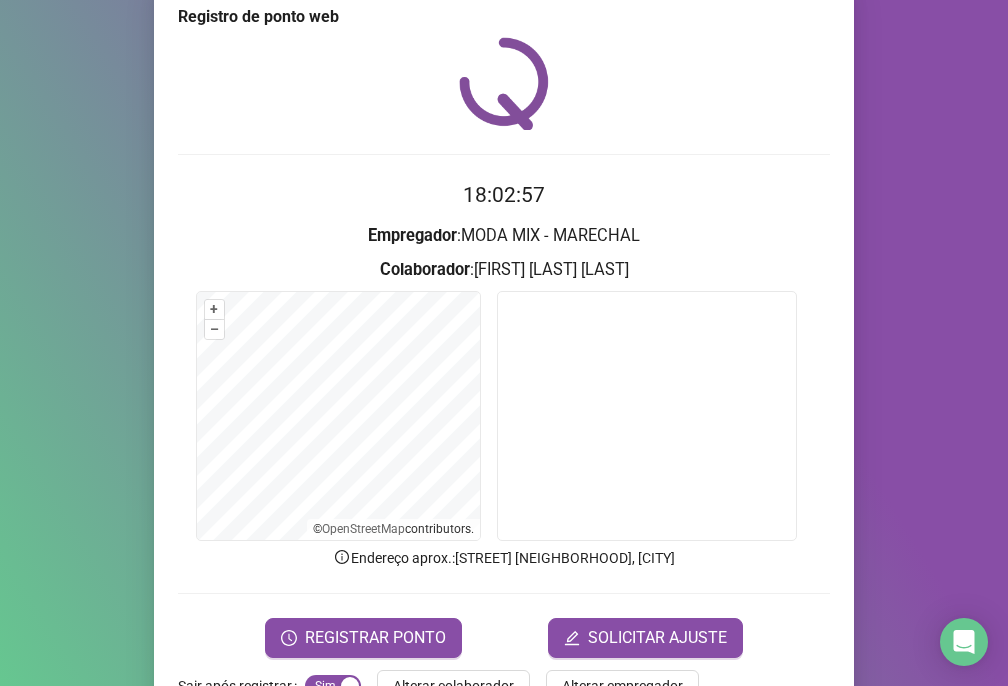 scroll, scrollTop: 95, scrollLeft: 0, axis: vertical 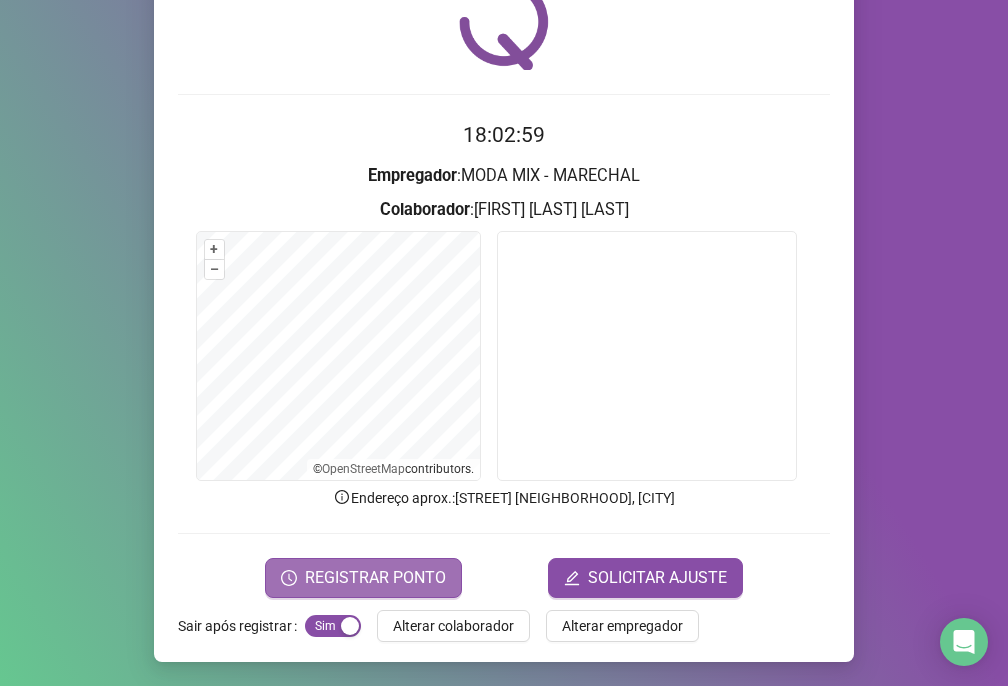 click on "REGISTRAR PONTO" at bounding box center [375, 578] 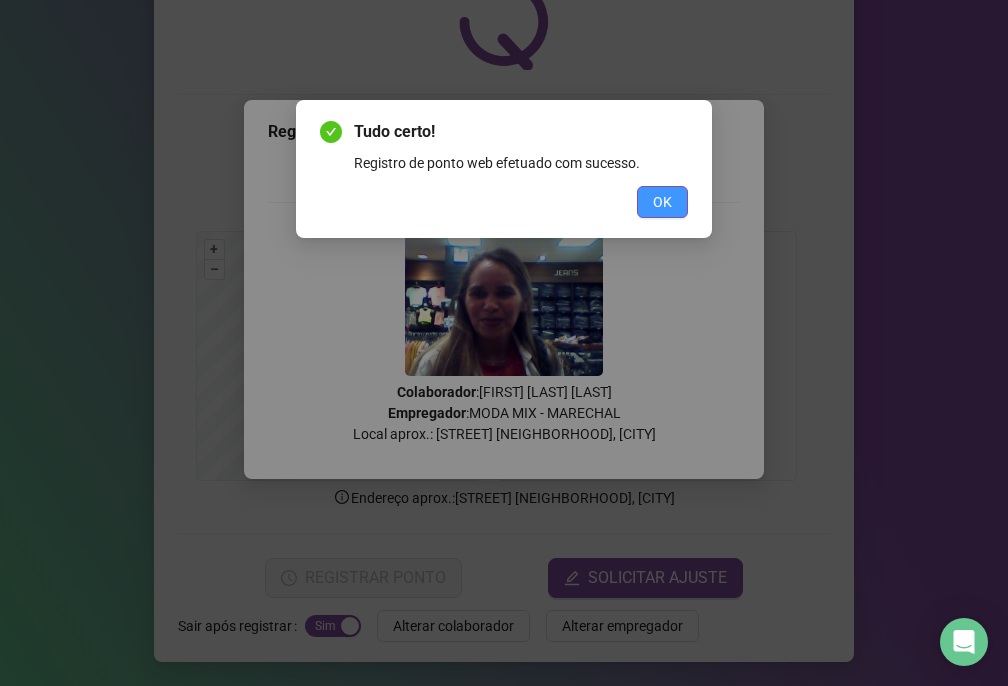 click on "OK" at bounding box center (662, 202) 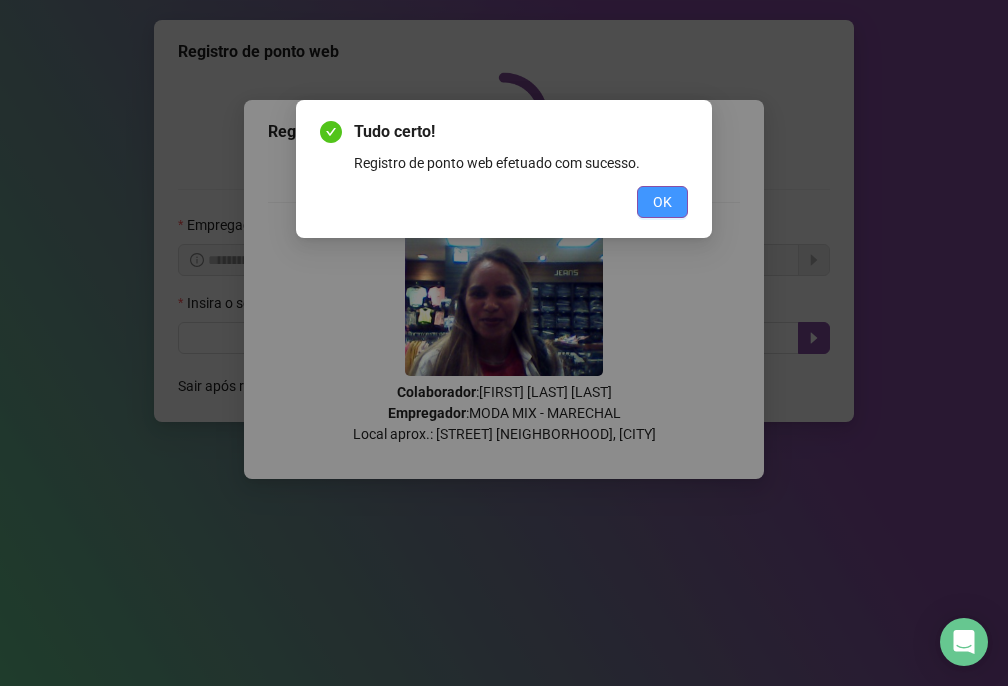 scroll, scrollTop: 0, scrollLeft: 0, axis: both 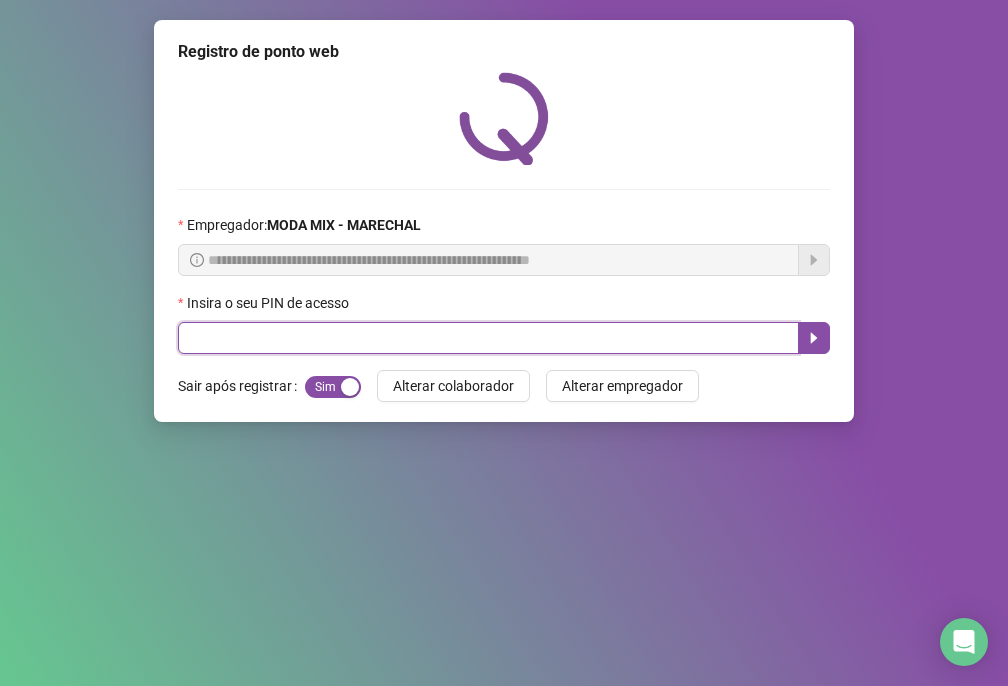 click at bounding box center (488, 338) 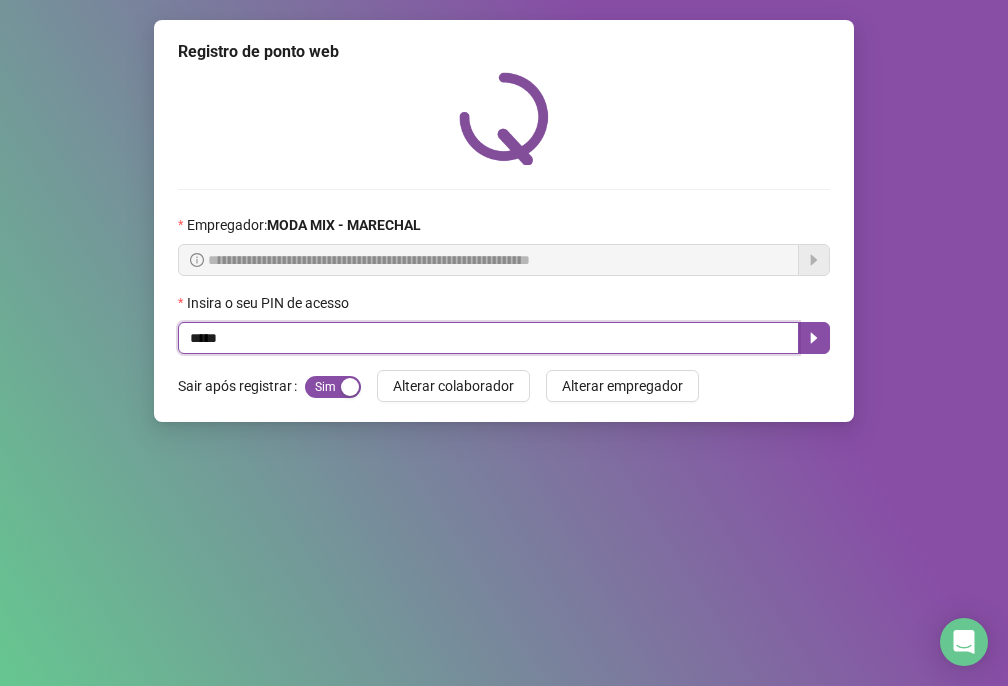 type on "*****" 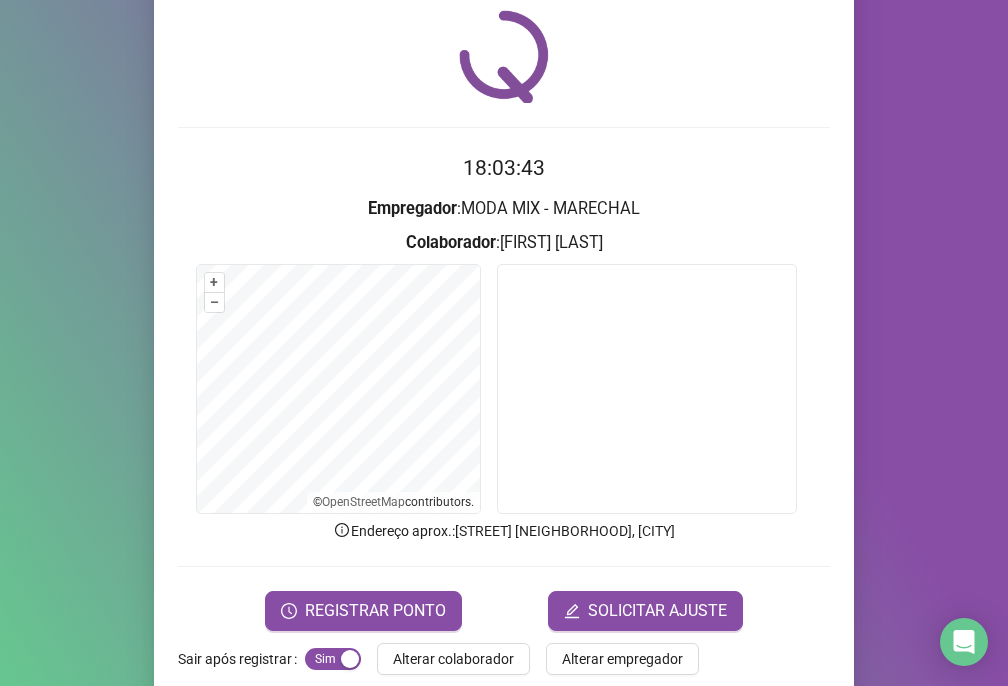 scroll, scrollTop: 95, scrollLeft: 0, axis: vertical 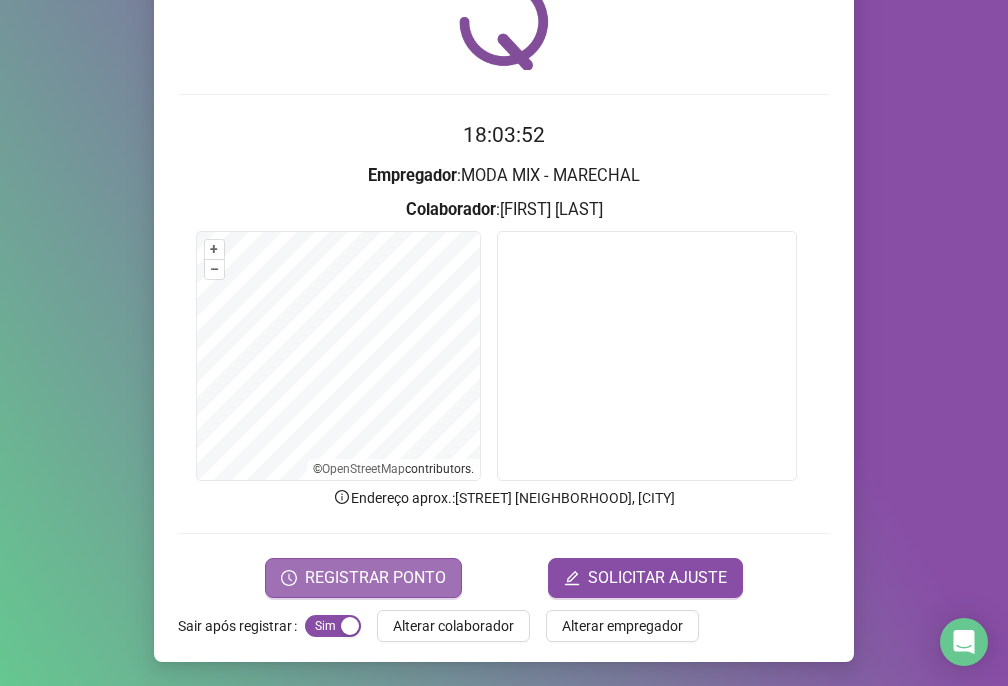 click on "REGISTRAR PONTO" at bounding box center (375, 578) 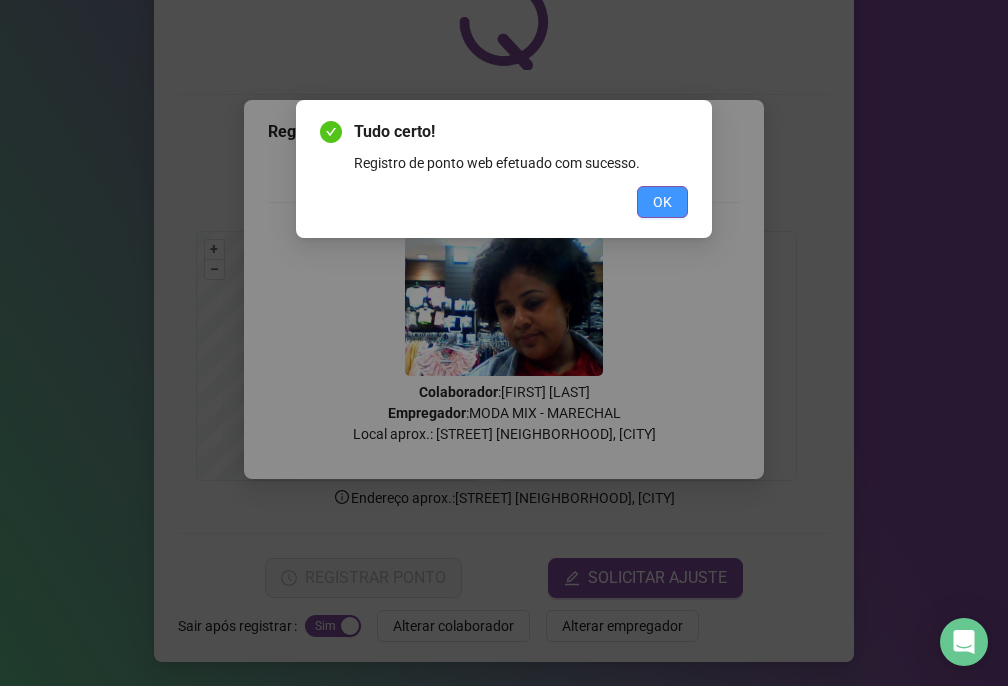 click on "OK" at bounding box center [662, 202] 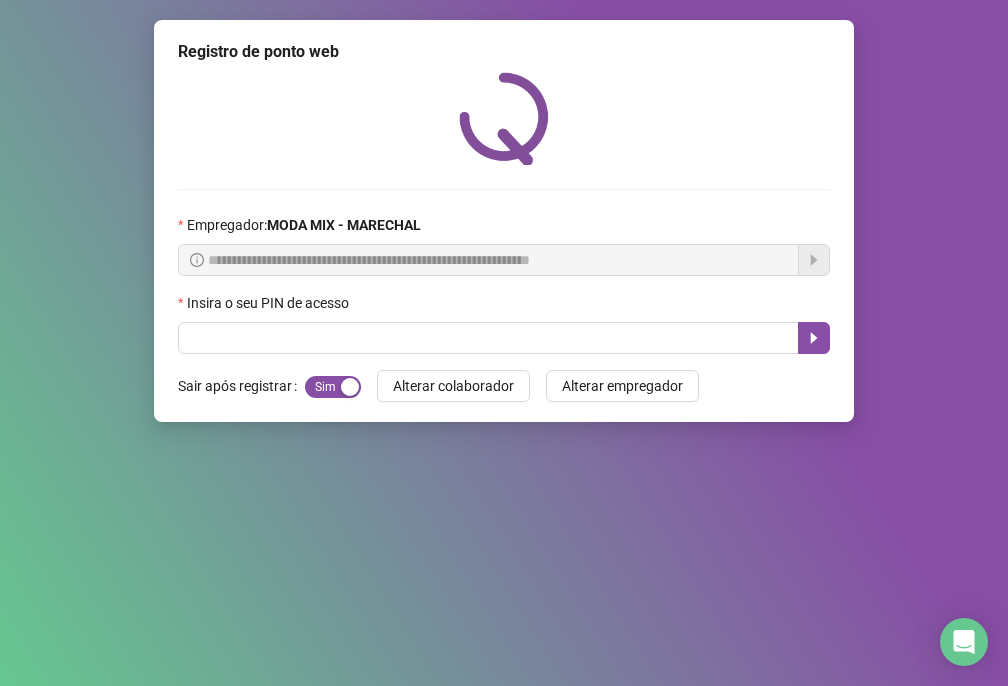 scroll, scrollTop: 0, scrollLeft: 0, axis: both 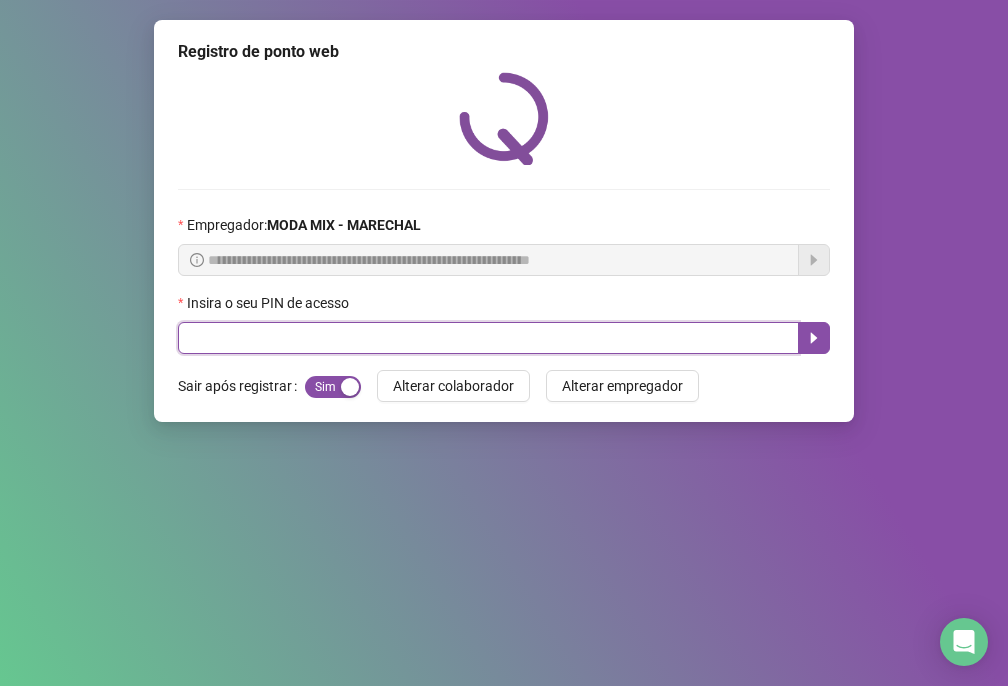 click at bounding box center (488, 338) 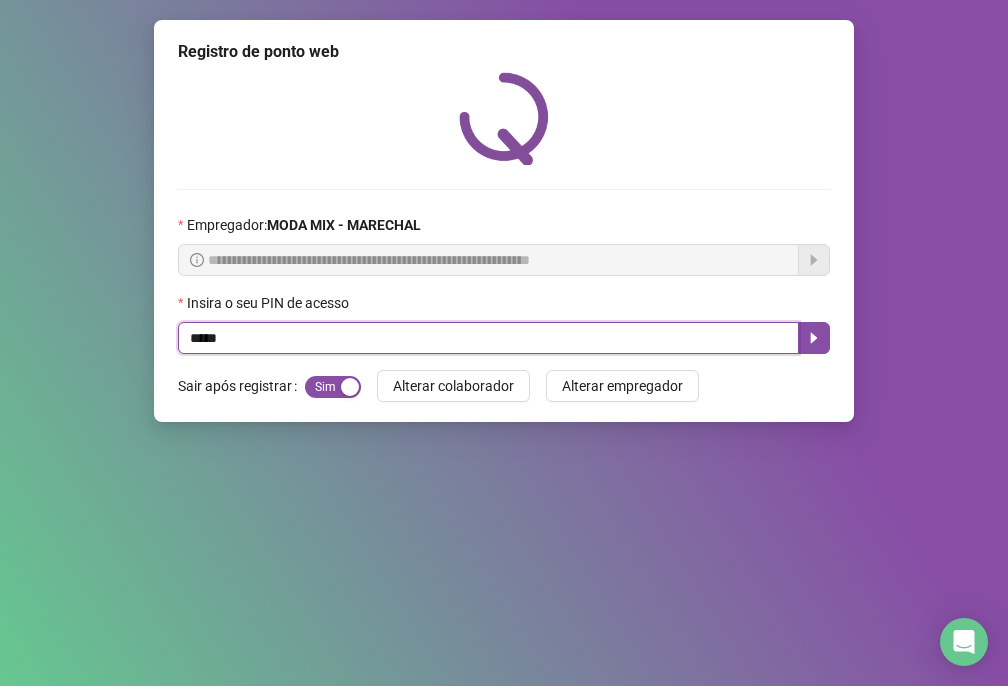 type on "*****" 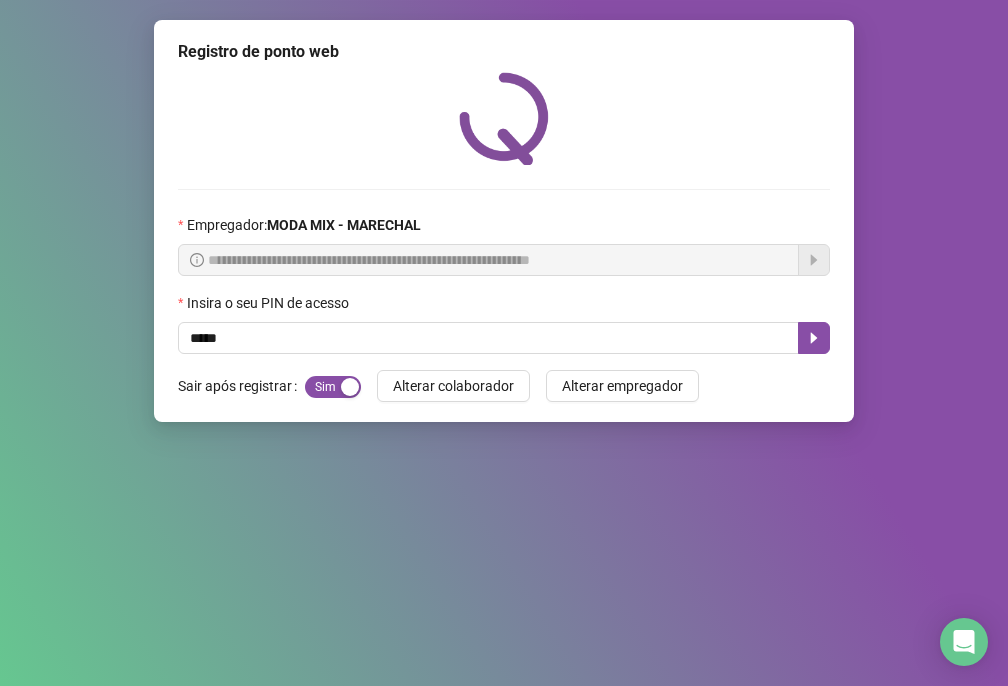 click on "**********" at bounding box center (504, 221) 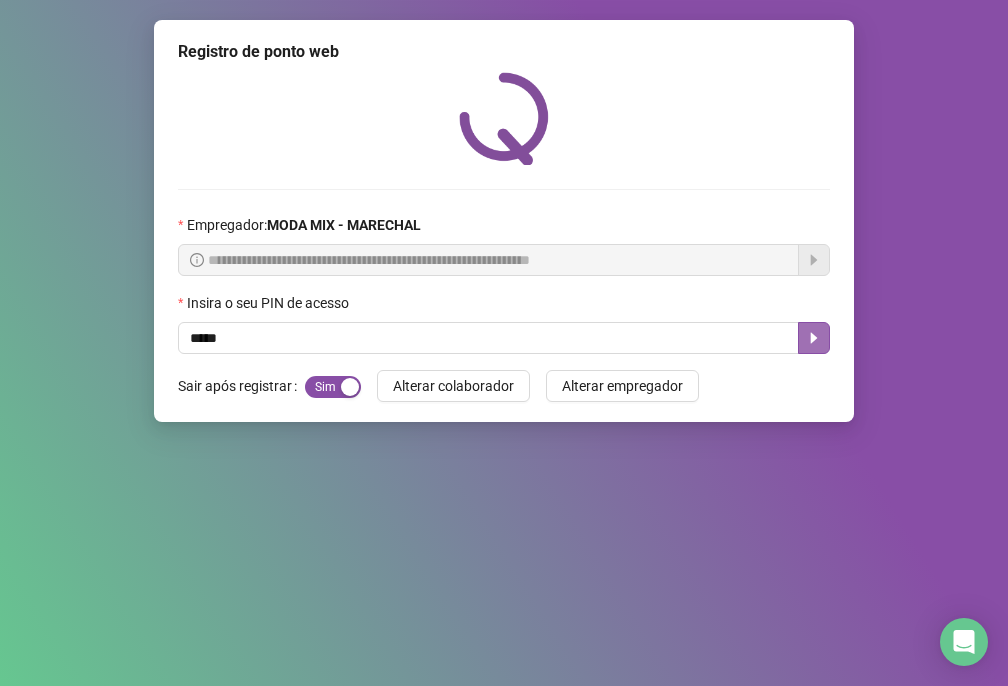 click 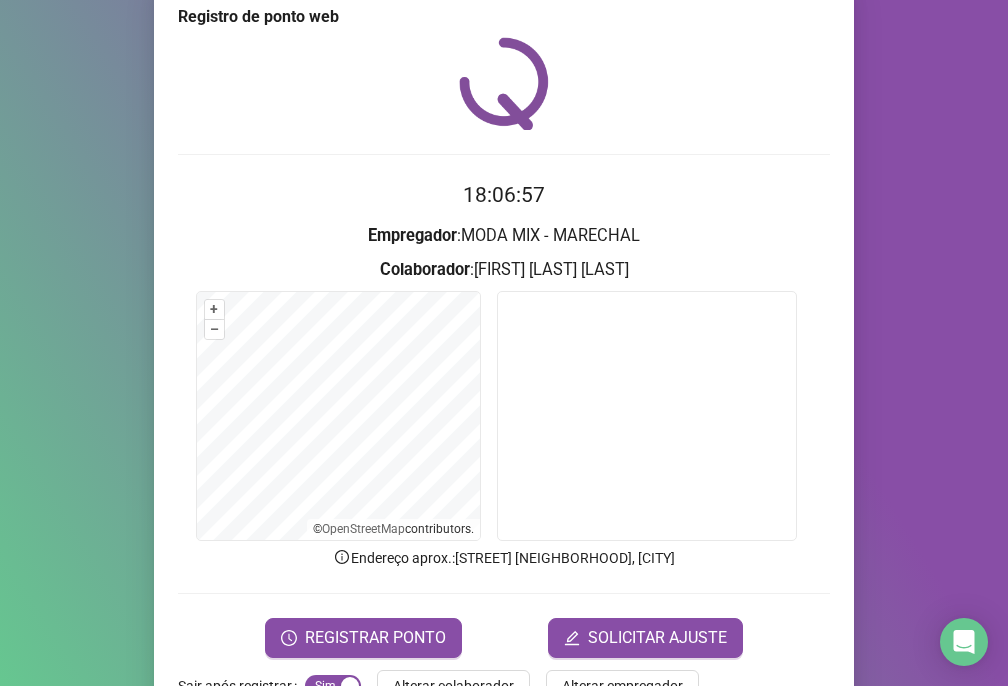 scroll, scrollTop: 95, scrollLeft: 0, axis: vertical 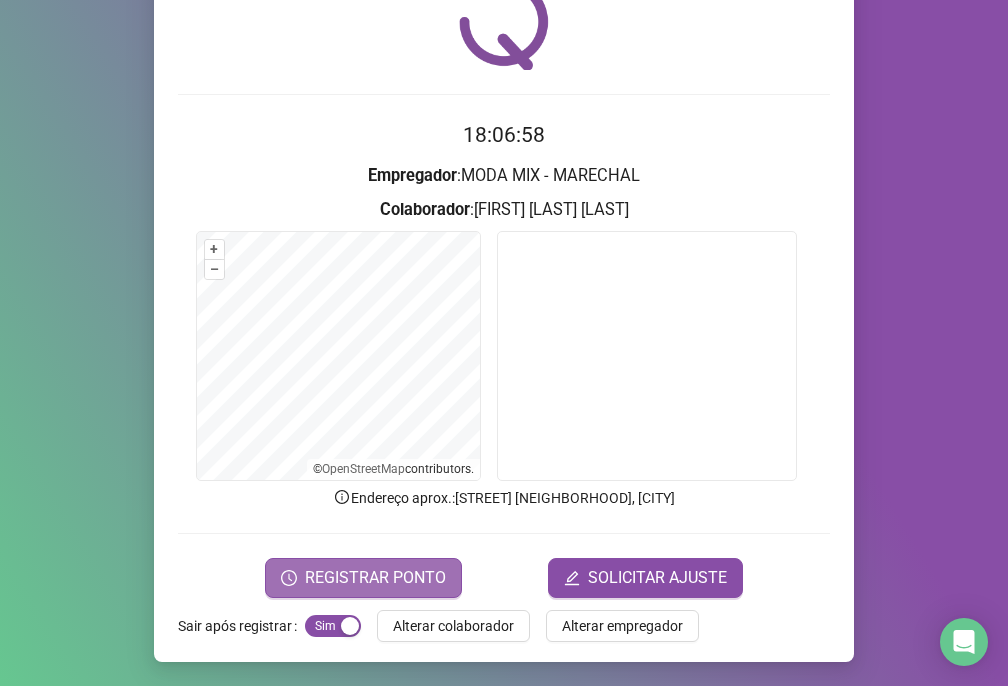 click on "REGISTRAR PONTO" at bounding box center (375, 578) 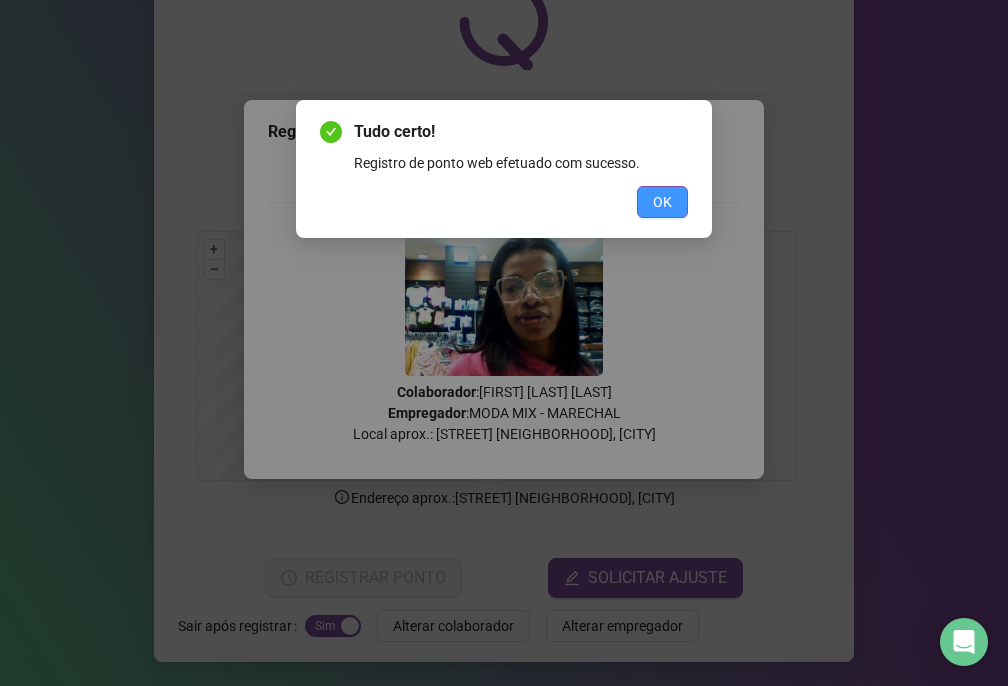 click on "OK" at bounding box center [662, 202] 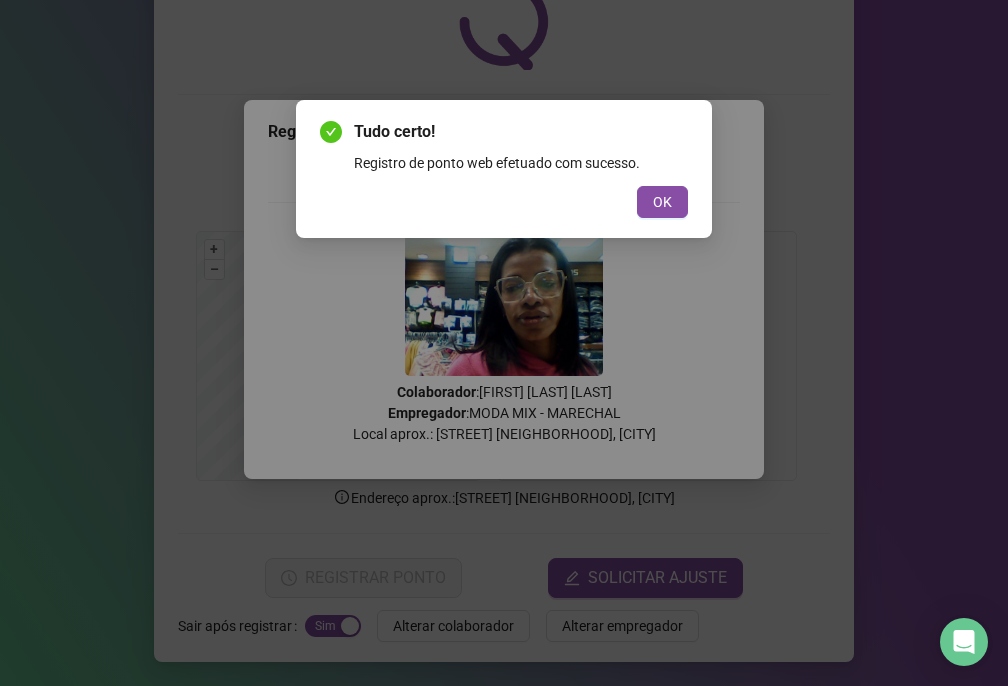 scroll, scrollTop: 0, scrollLeft: 0, axis: both 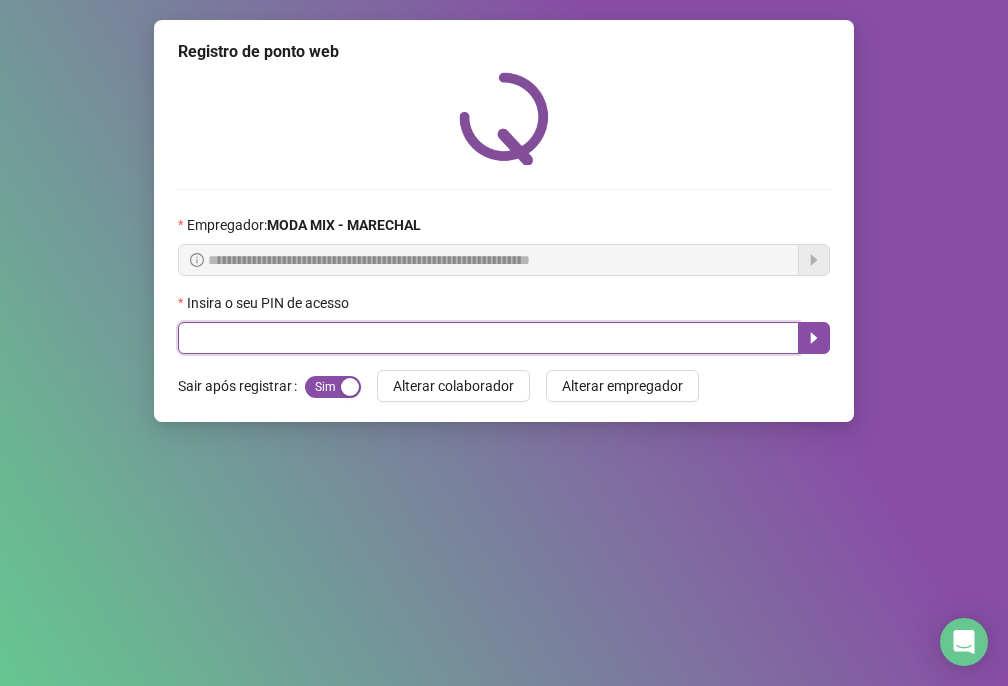 click at bounding box center [488, 338] 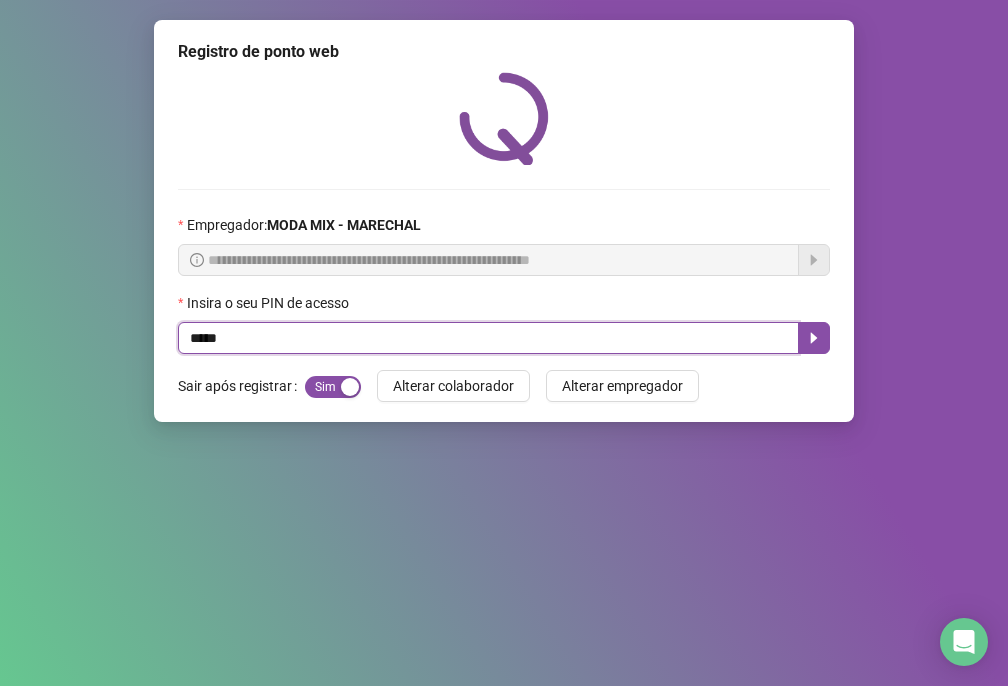 type on "*****" 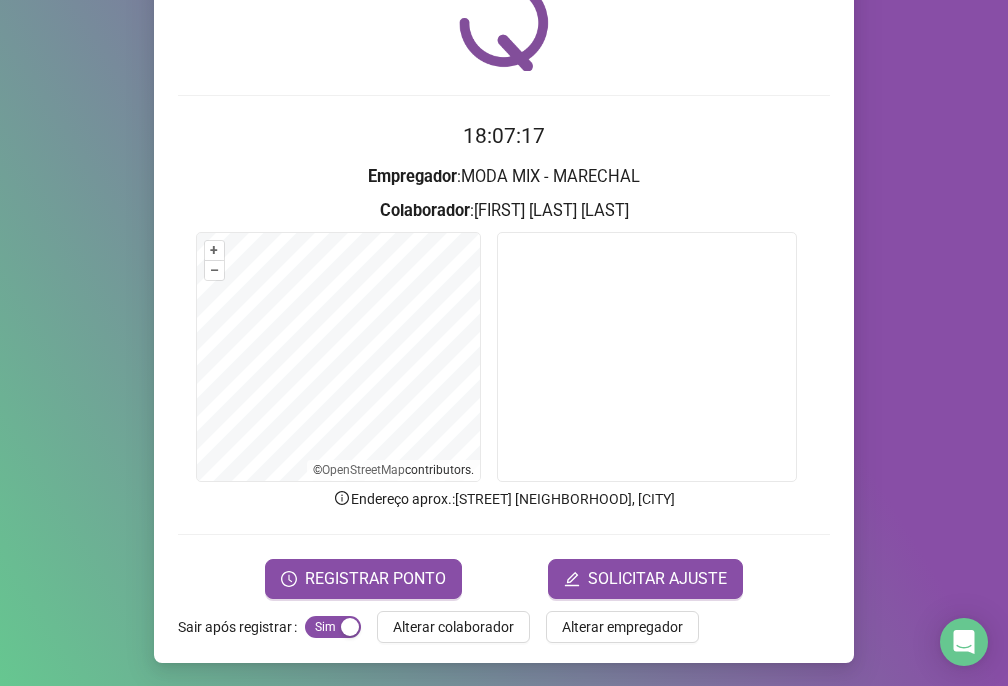 scroll, scrollTop: 95, scrollLeft: 0, axis: vertical 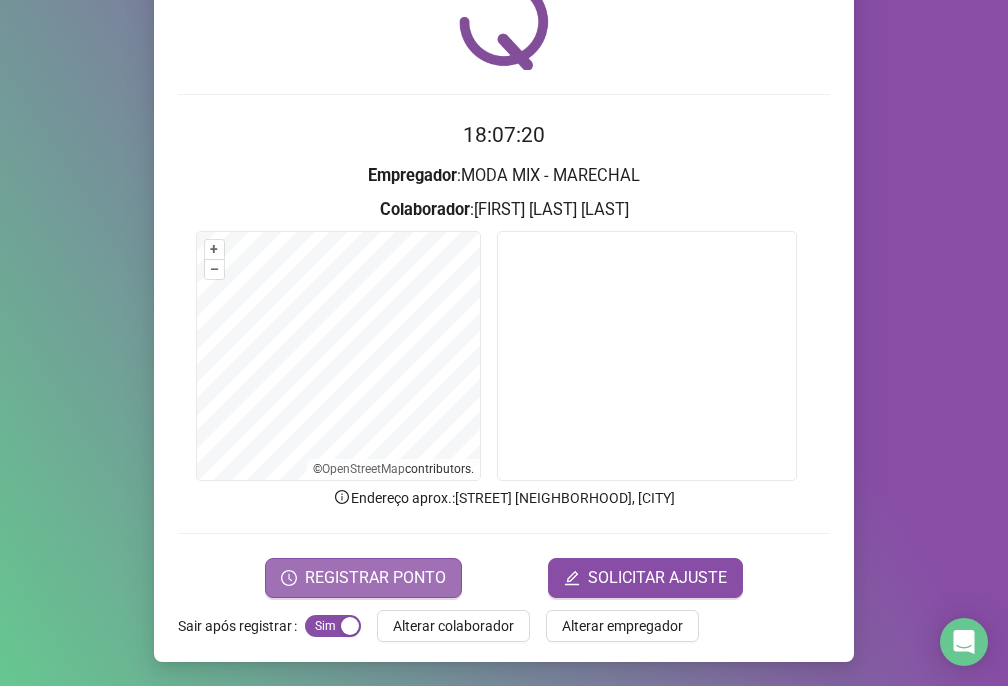 click on "REGISTRAR PONTO" at bounding box center (375, 578) 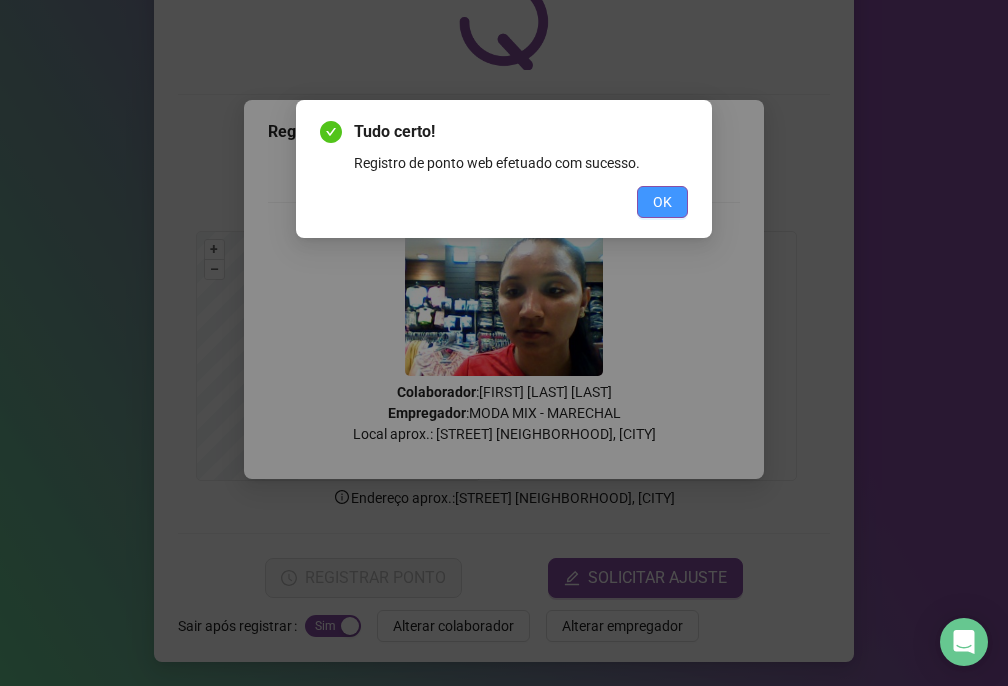 click on "OK" at bounding box center (662, 202) 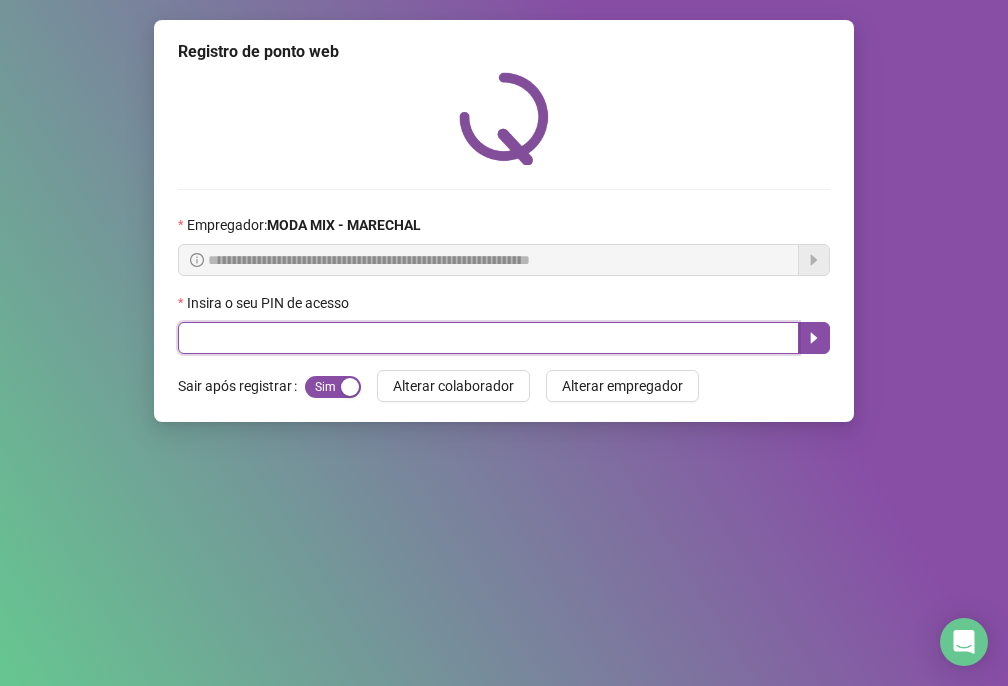 drag, startPoint x: 248, startPoint y: 338, endPoint x: 273, endPoint y: 316, distance: 33.30165 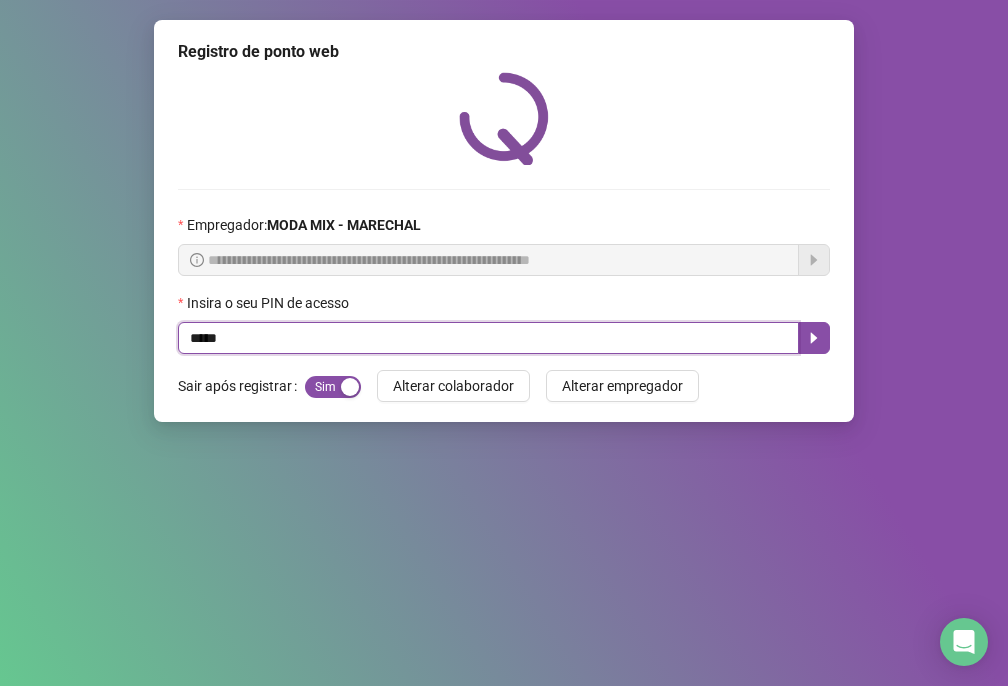 type on "*****" 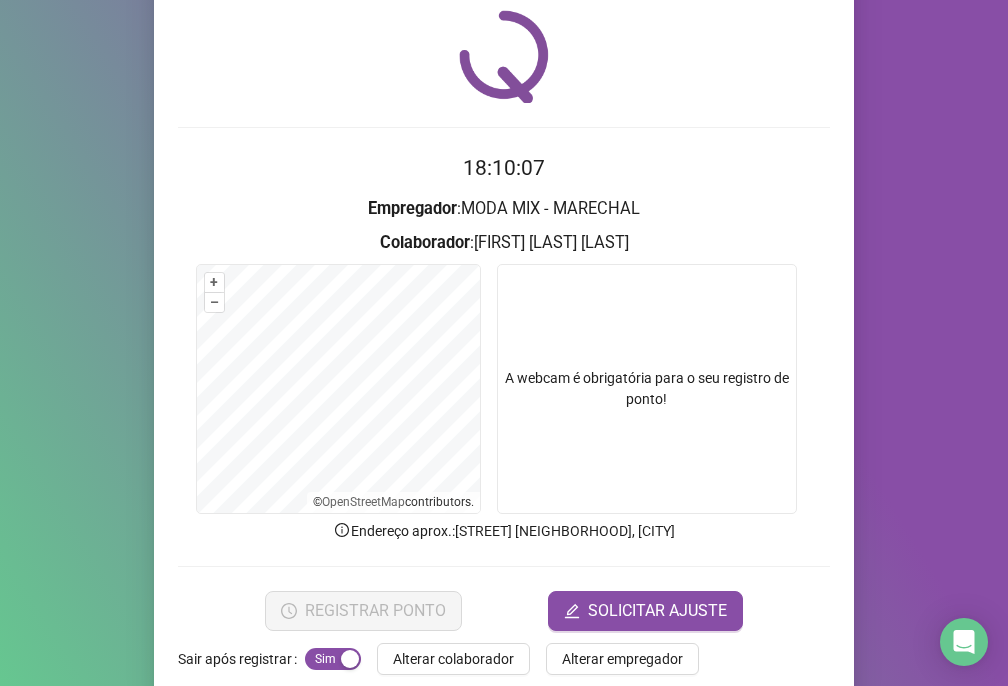 scroll, scrollTop: 95, scrollLeft: 0, axis: vertical 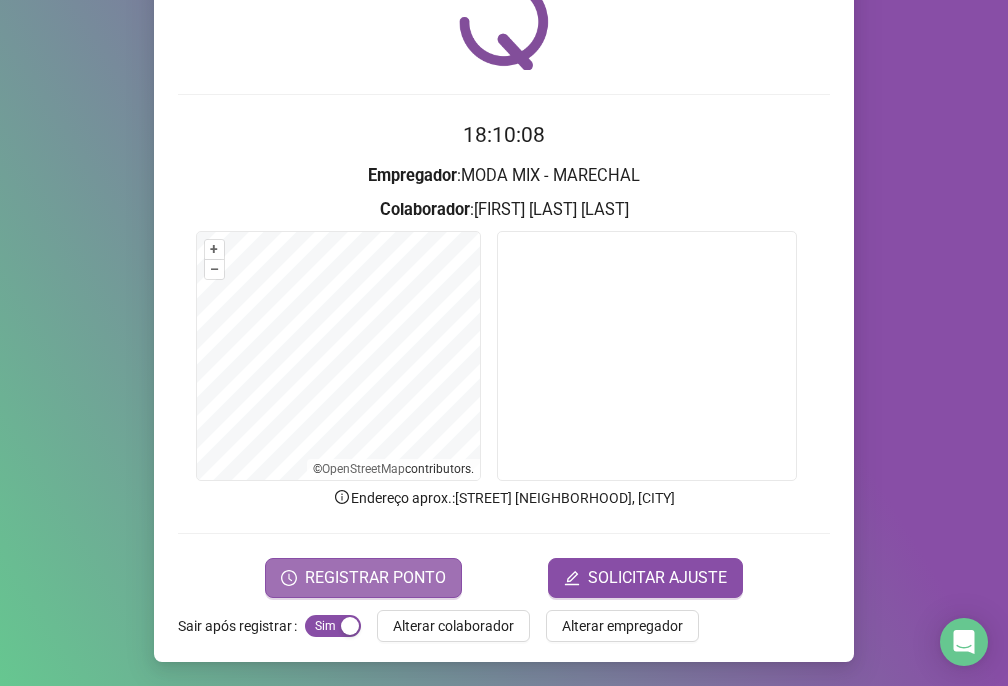 drag, startPoint x: 355, startPoint y: 601, endPoint x: 381, endPoint y: 568, distance: 42.0119 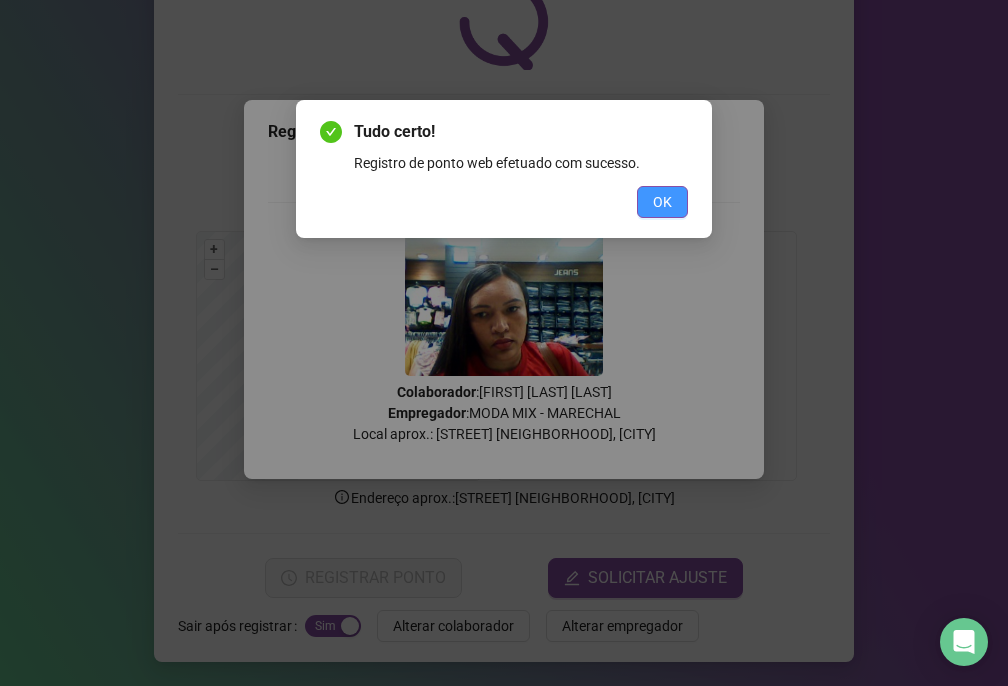 drag, startPoint x: 668, startPoint y: 202, endPoint x: 680, endPoint y: 196, distance: 13.416408 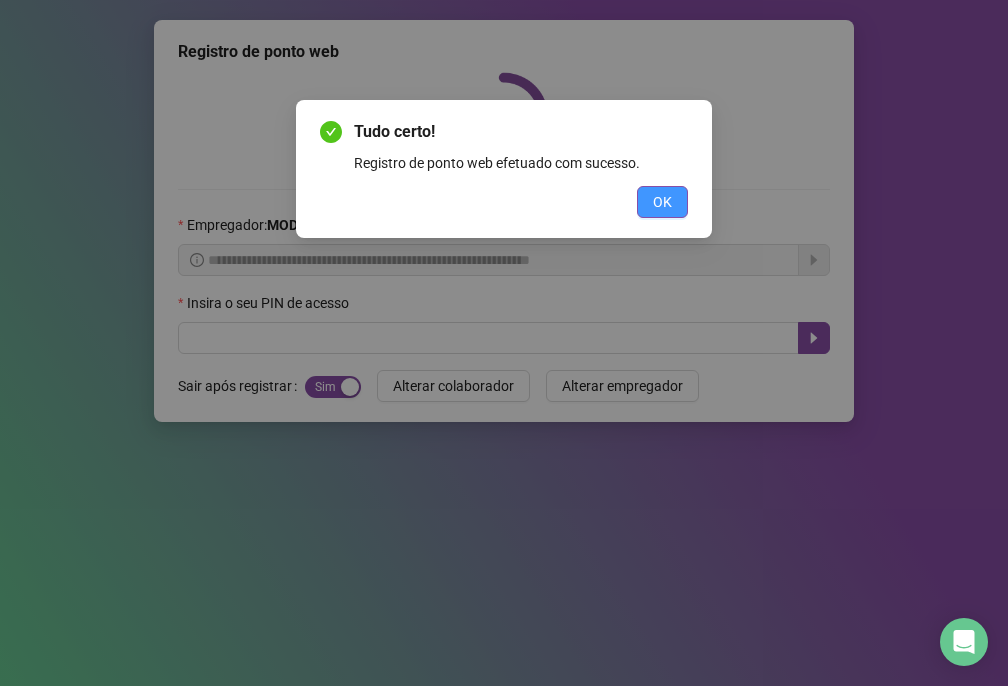 scroll, scrollTop: 0, scrollLeft: 0, axis: both 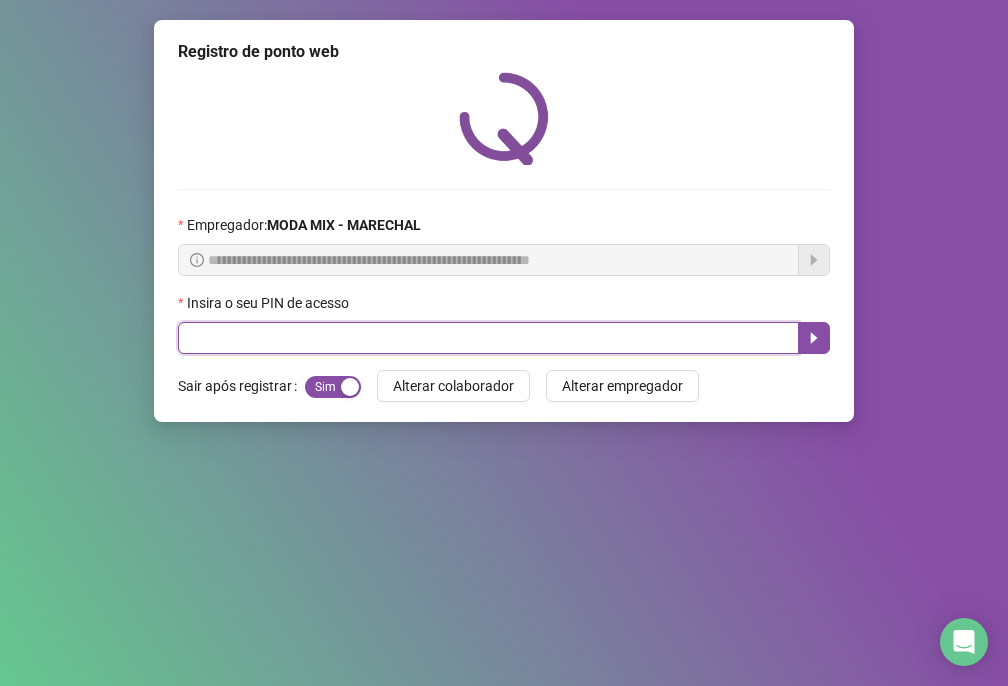 click at bounding box center (488, 338) 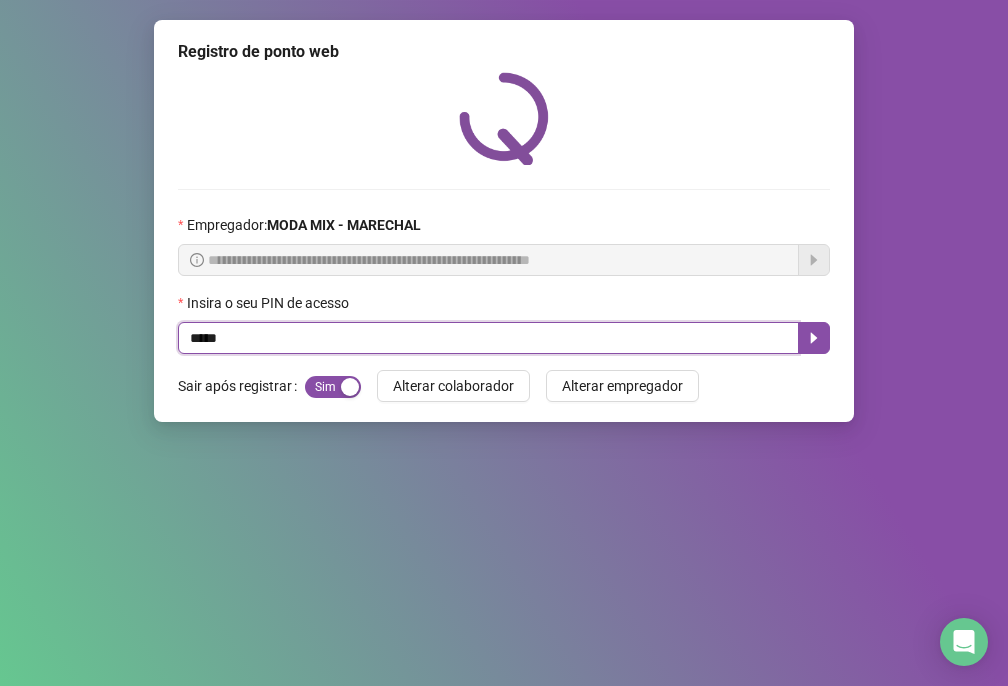 click on "*****" at bounding box center [488, 338] 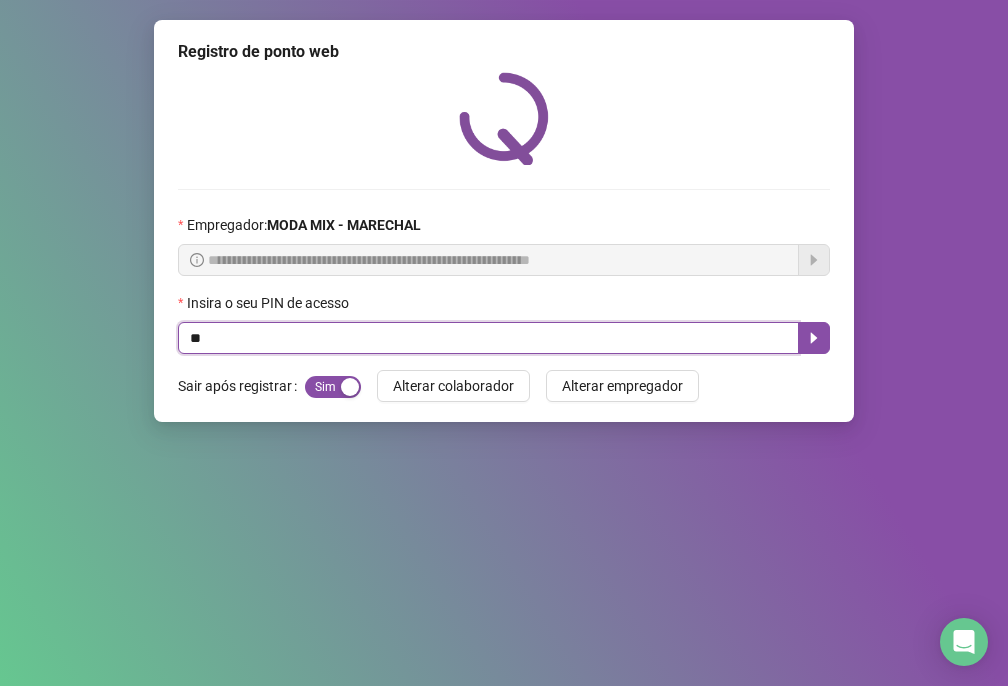 type on "*" 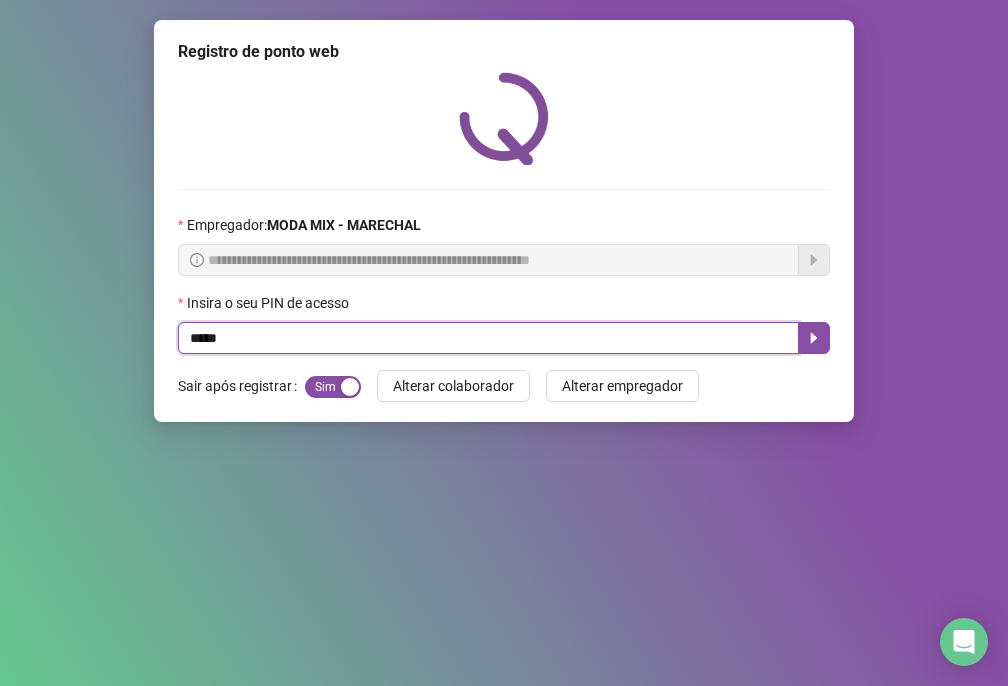 type on "*****" 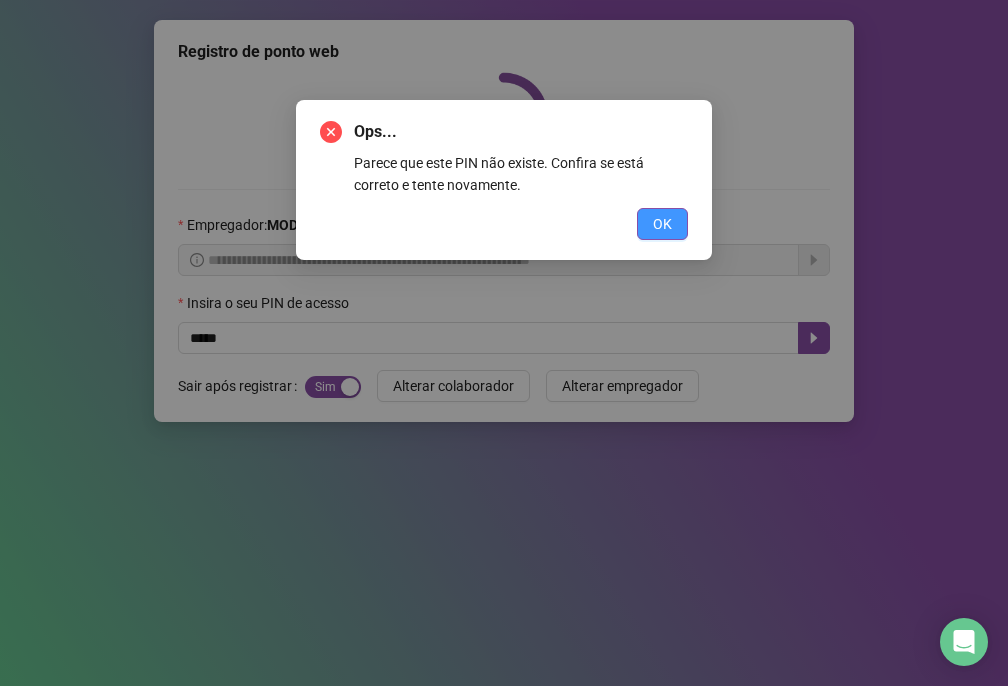 click on "OK" at bounding box center (662, 224) 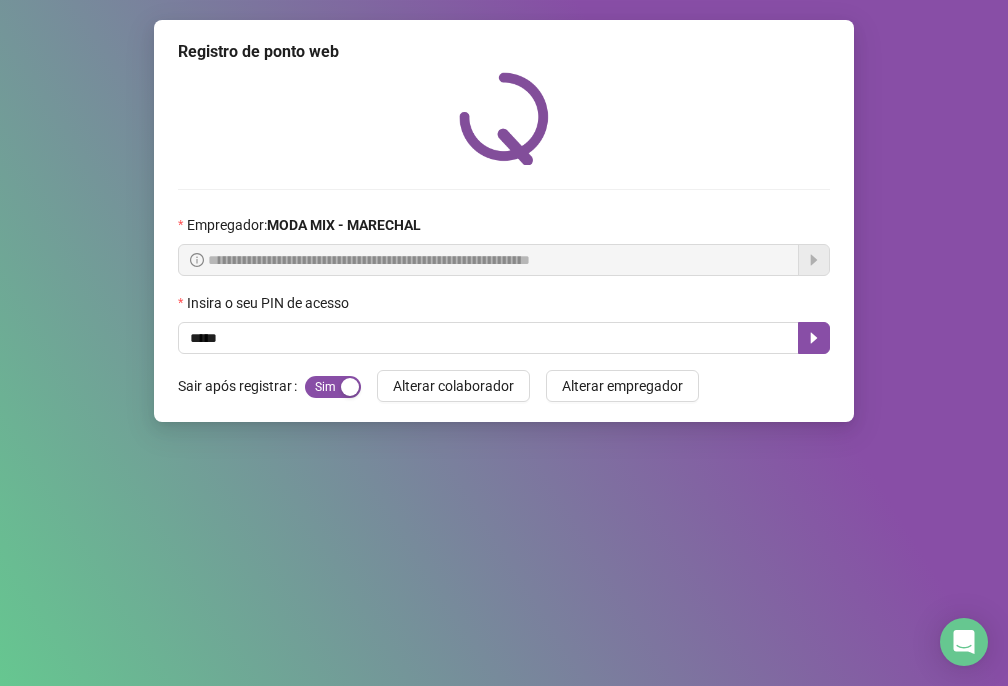type 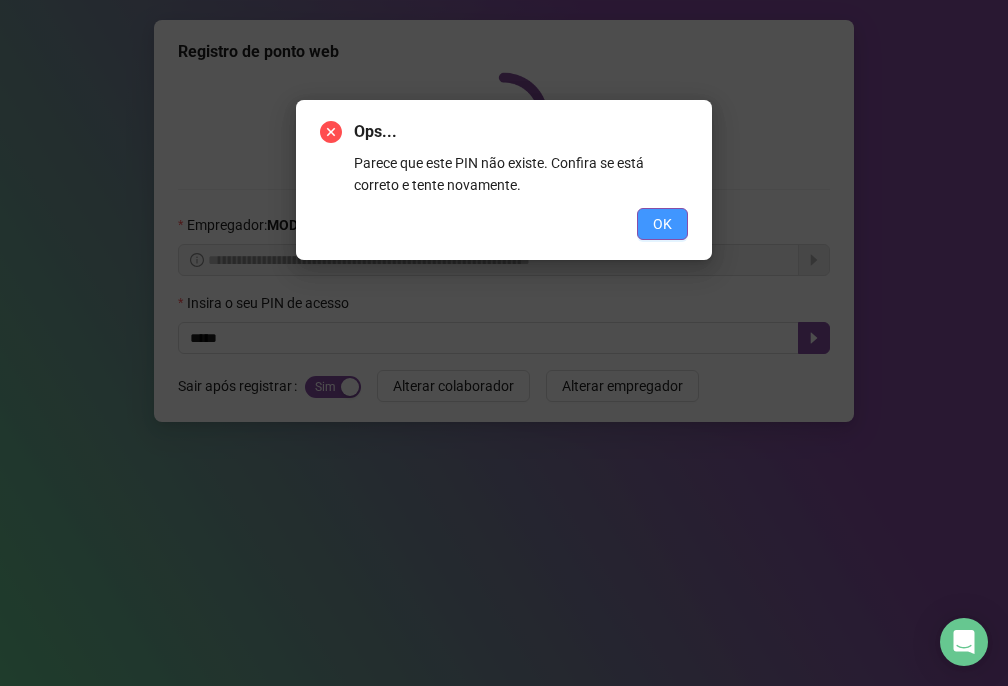 click on "OK" at bounding box center [662, 224] 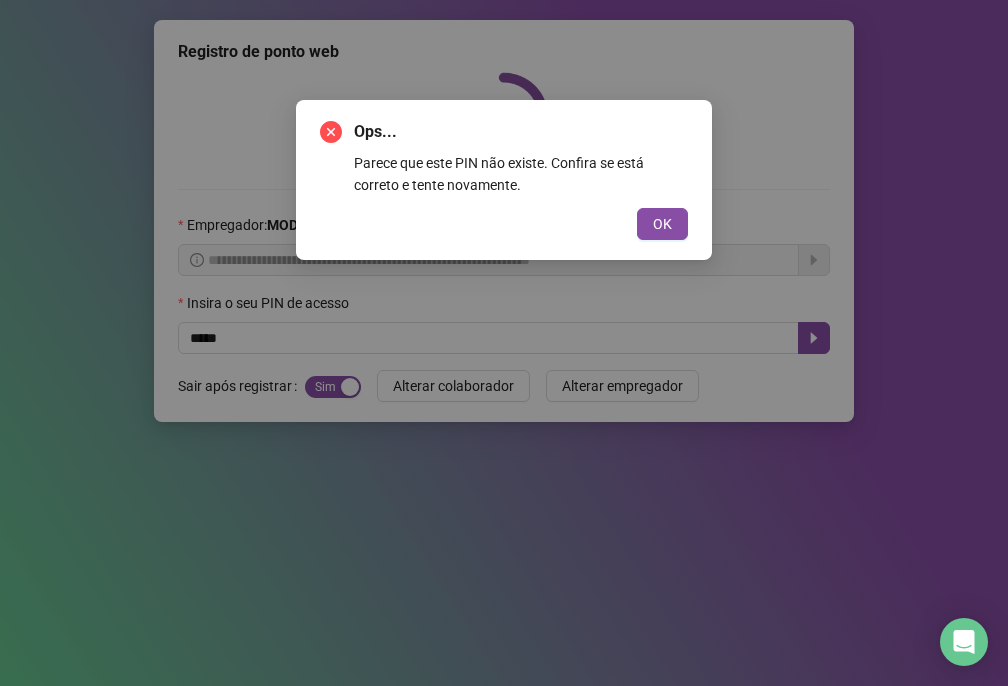 click on "OK" at bounding box center (662, 224) 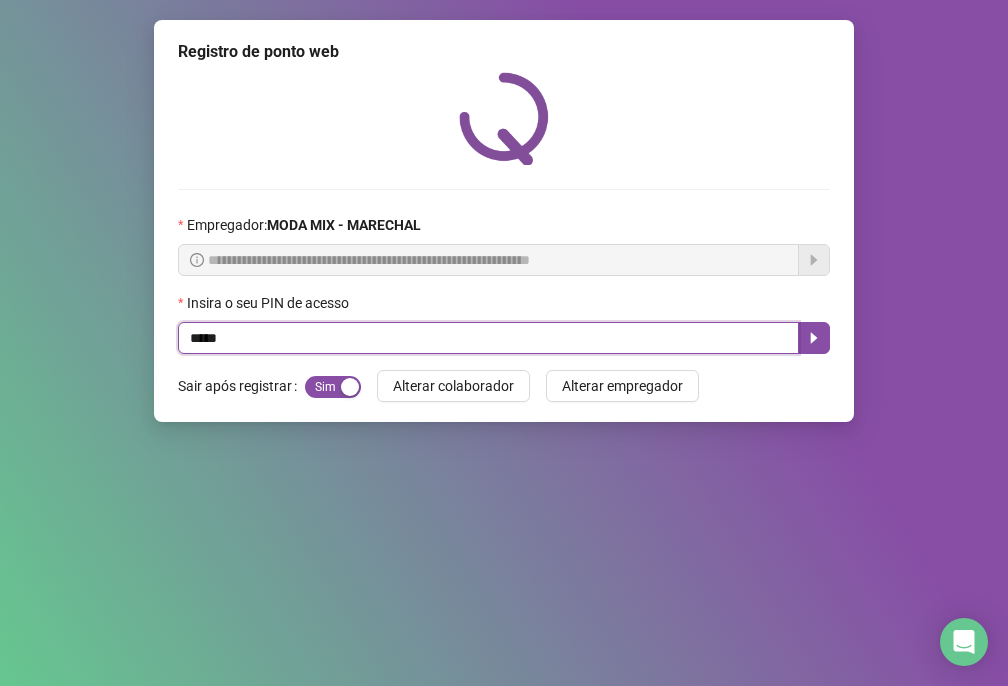 type on "*****" 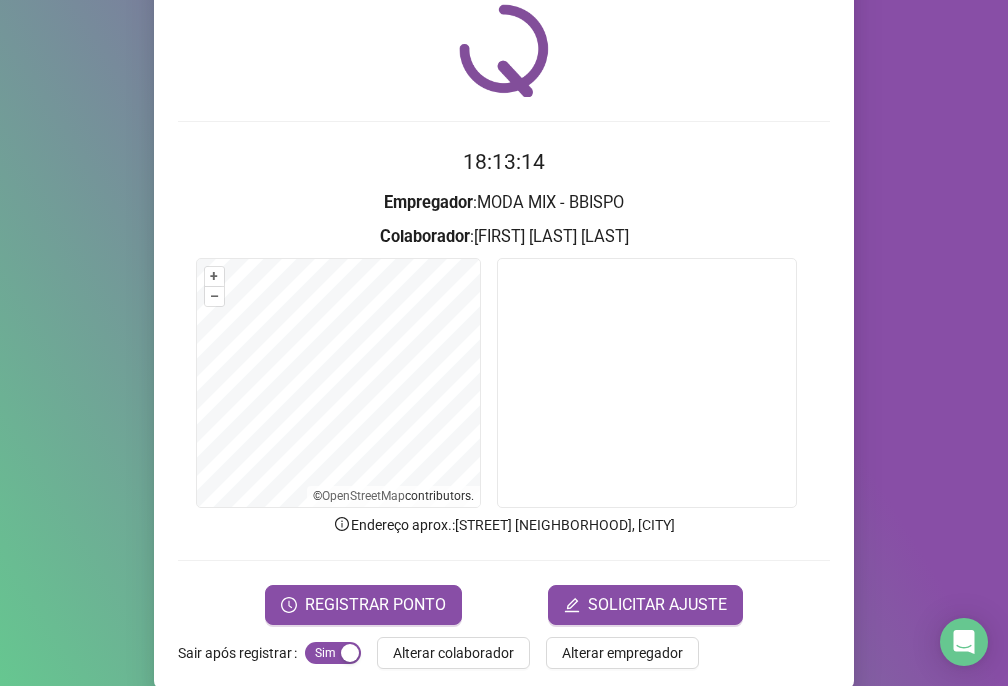 scroll, scrollTop: 95, scrollLeft: 0, axis: vertical 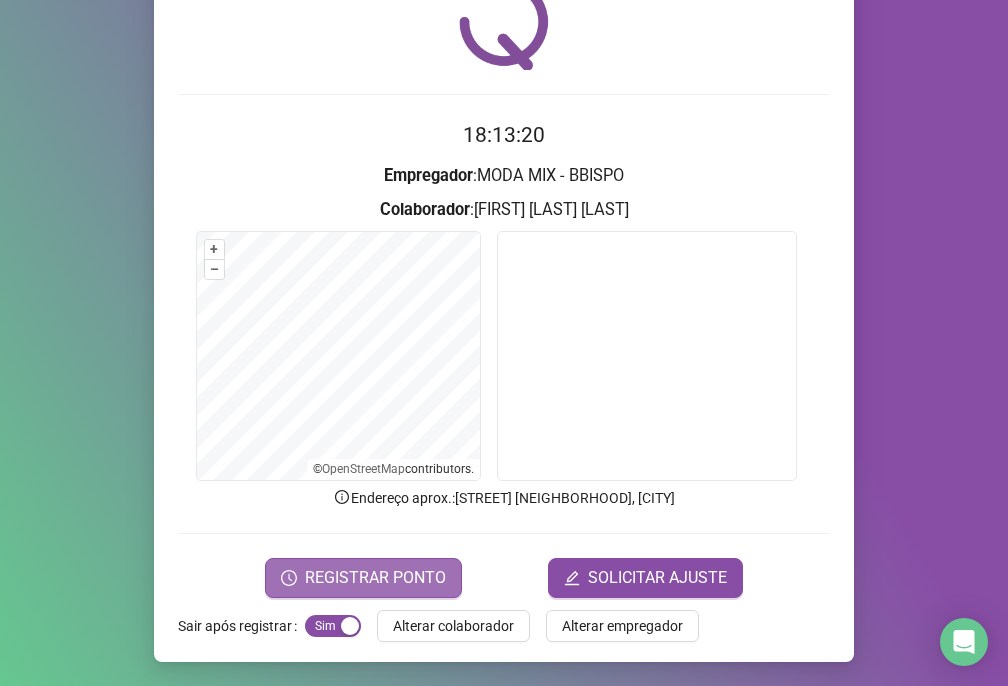 click on "REGISTRAR PONTO" at bounding box center [363, 578] 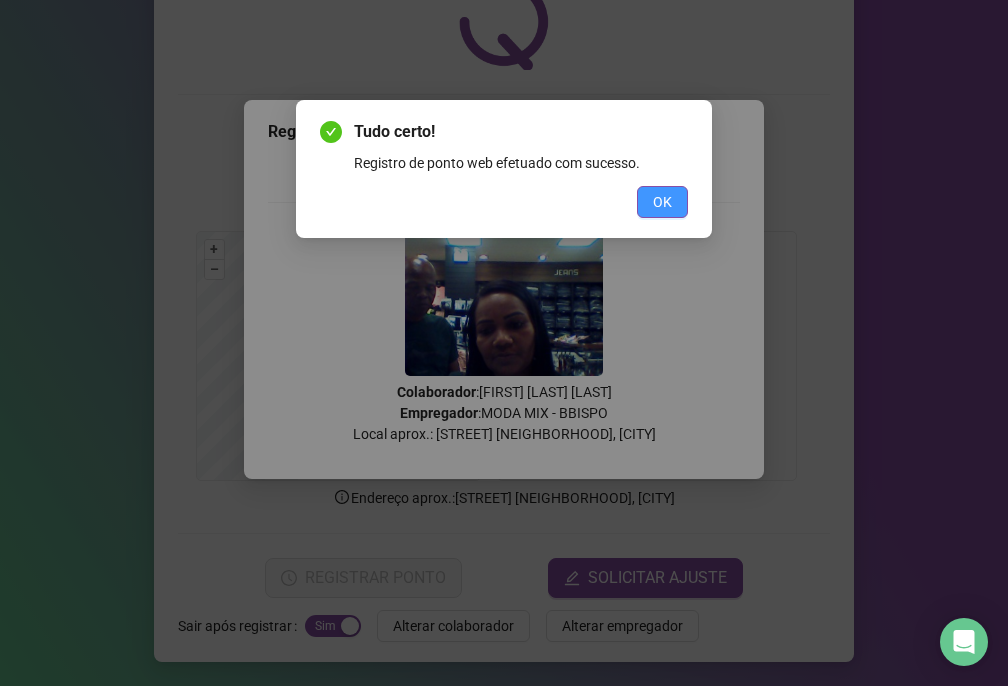 click on "OK" at bounding box center (662, 202) 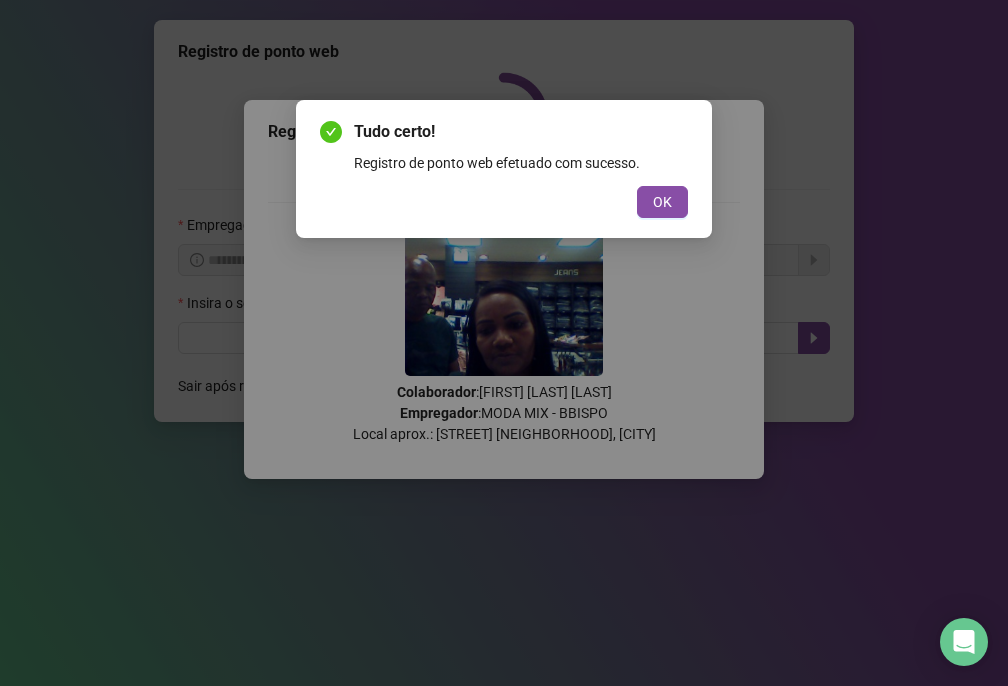 scroll, scrollTop: 0, scrollLeft: 0, axis: both 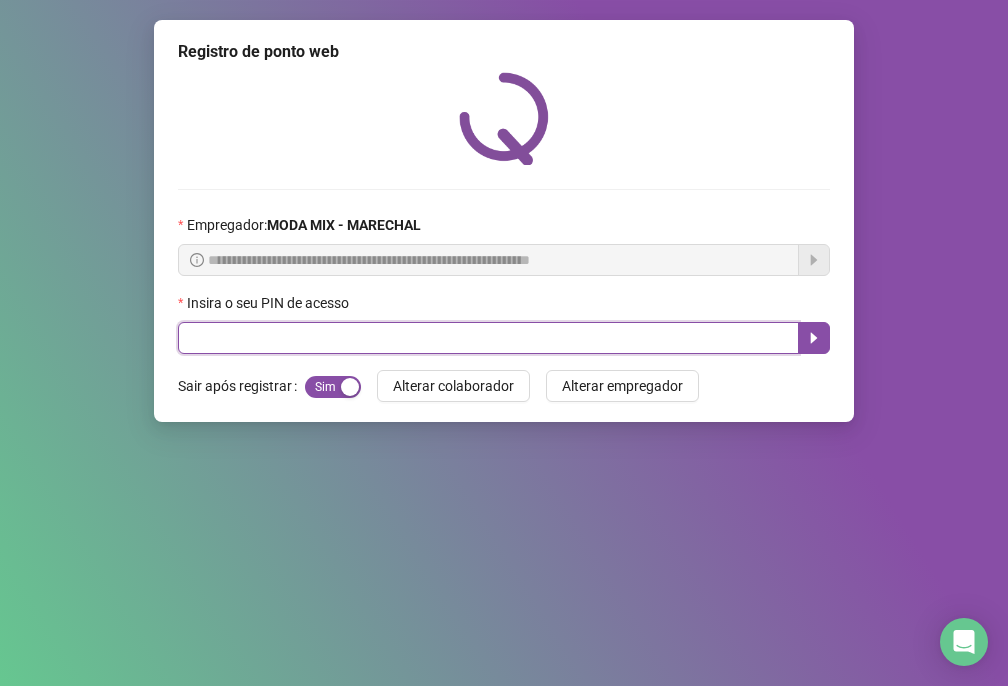 click at bounding box center (488, 338) 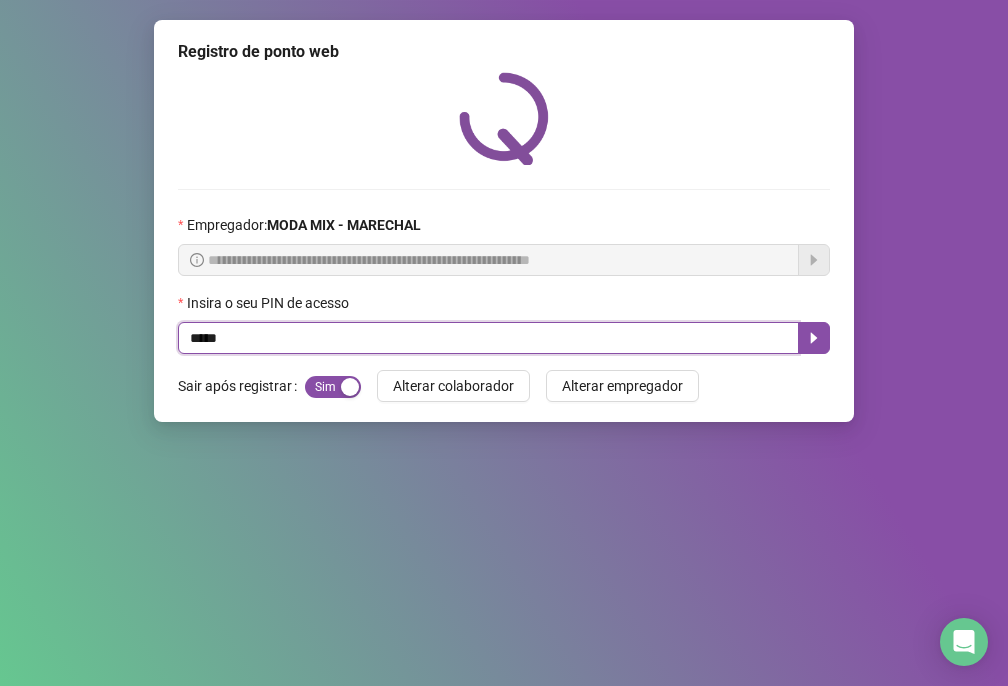 click on "*****" at bounding box center [488, 338] 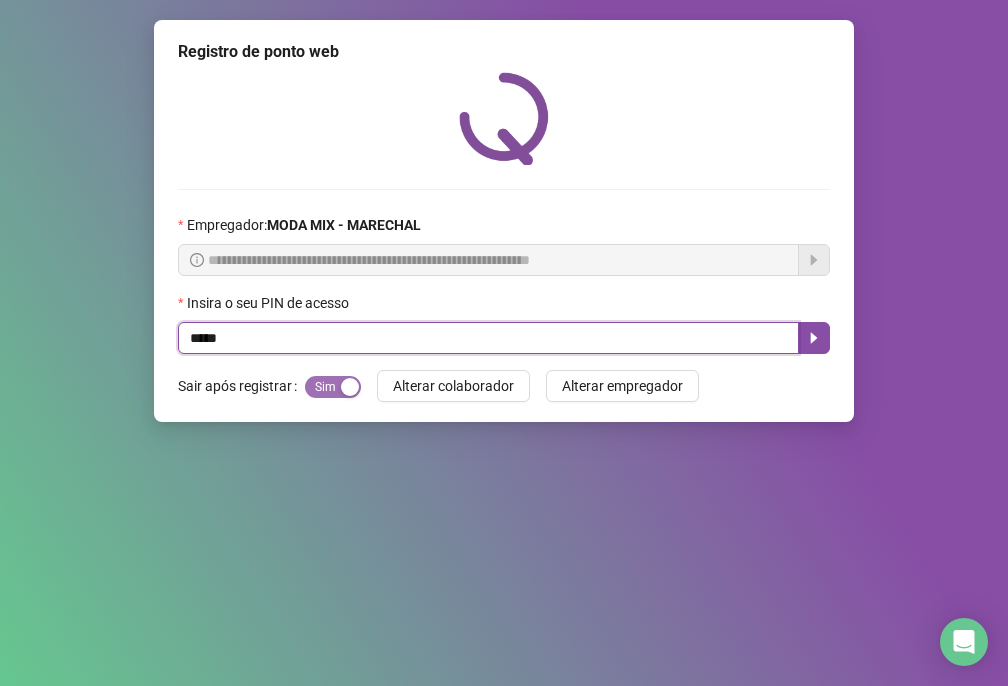 type on "*****" 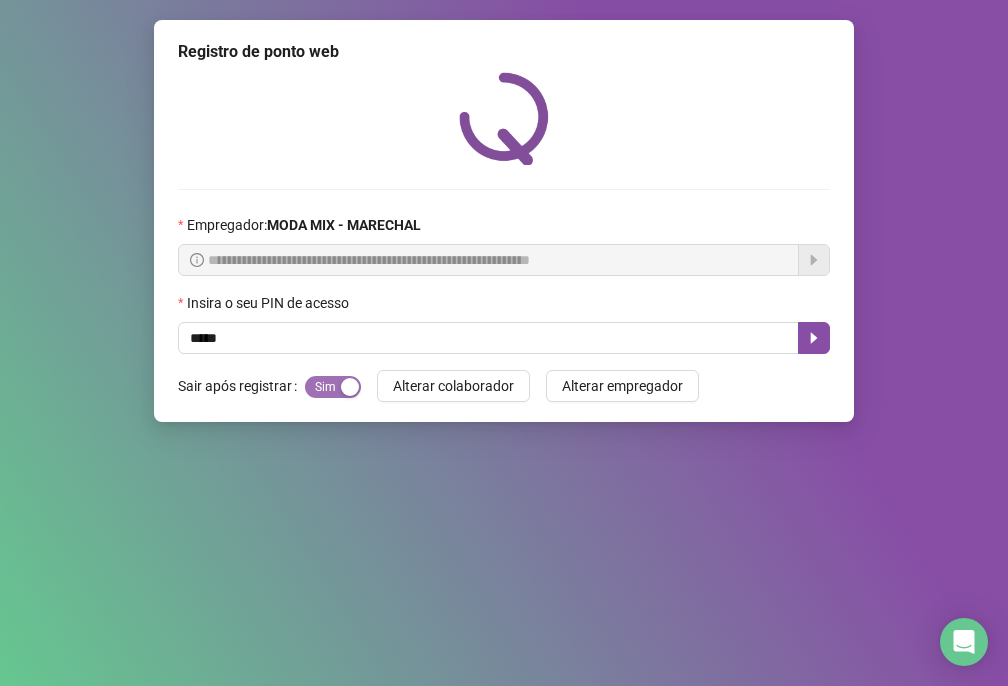 click at bounding box center (350, 387) 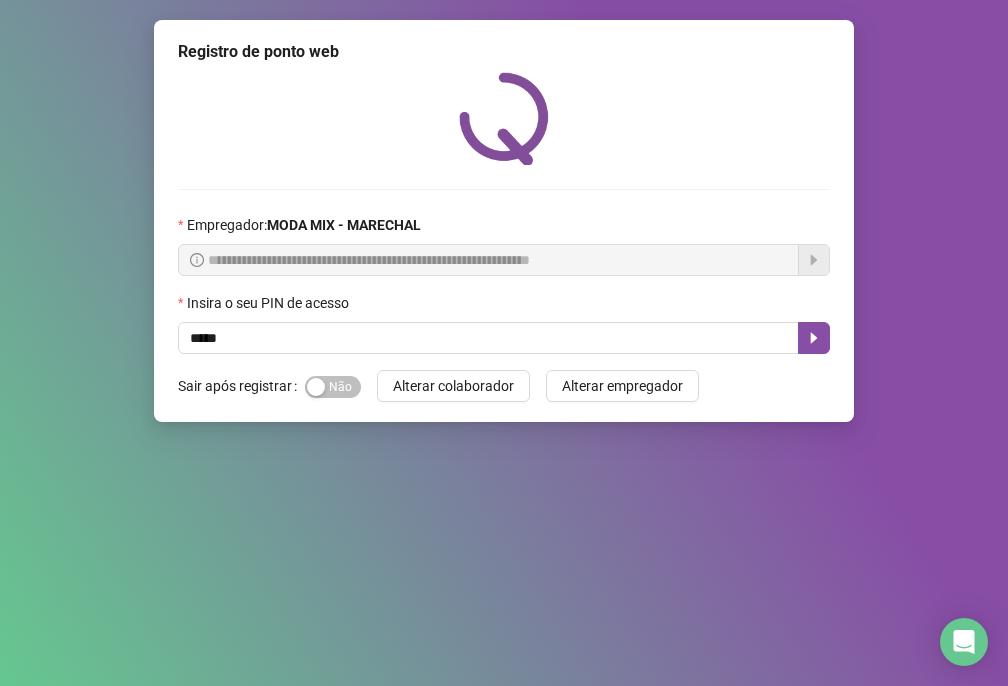 type 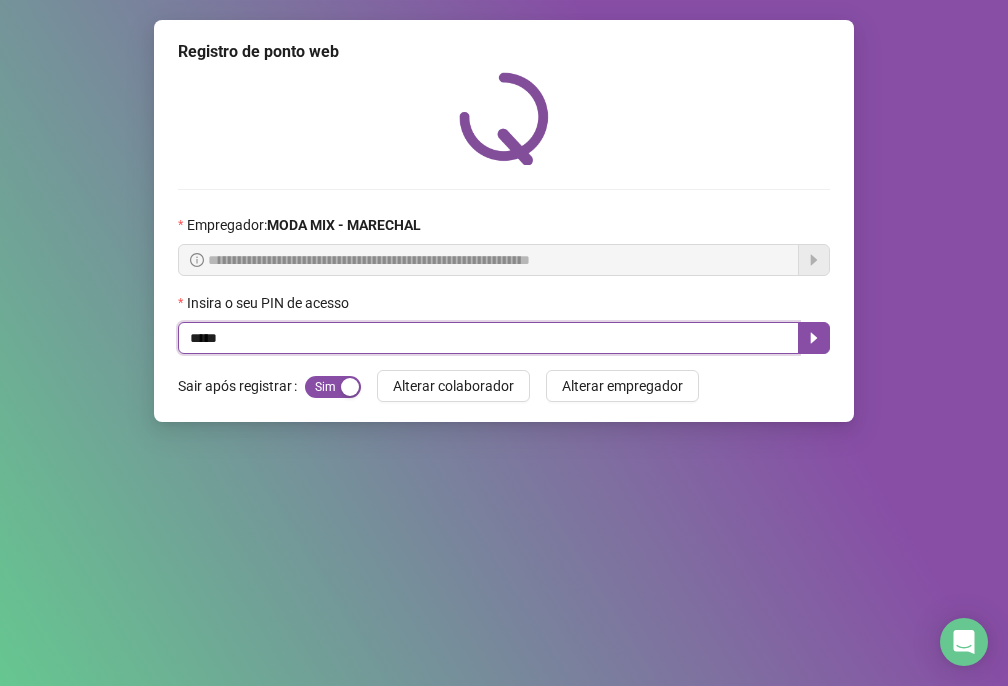 click on "*****" at bounding box center [488, 338] 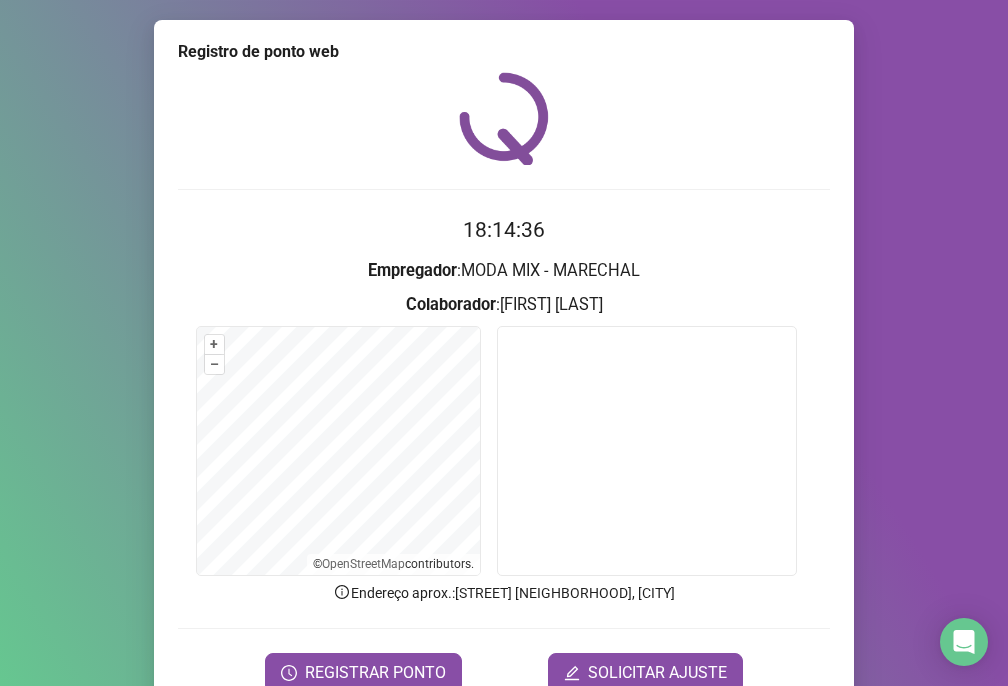 click on "18:14:36 Empregador :  MODA MIX -  MARECHAL Colaborador :  [FIRST] [LAST] + – ⇧ › ©  OpenStreetMap  contributors. Endereço aprox. :  [STREET] [NEIGHBORHOOD], [CITY] REGISTRAR PONTO SOLICITAR AJUSTE" at bounding box center [504, 453] 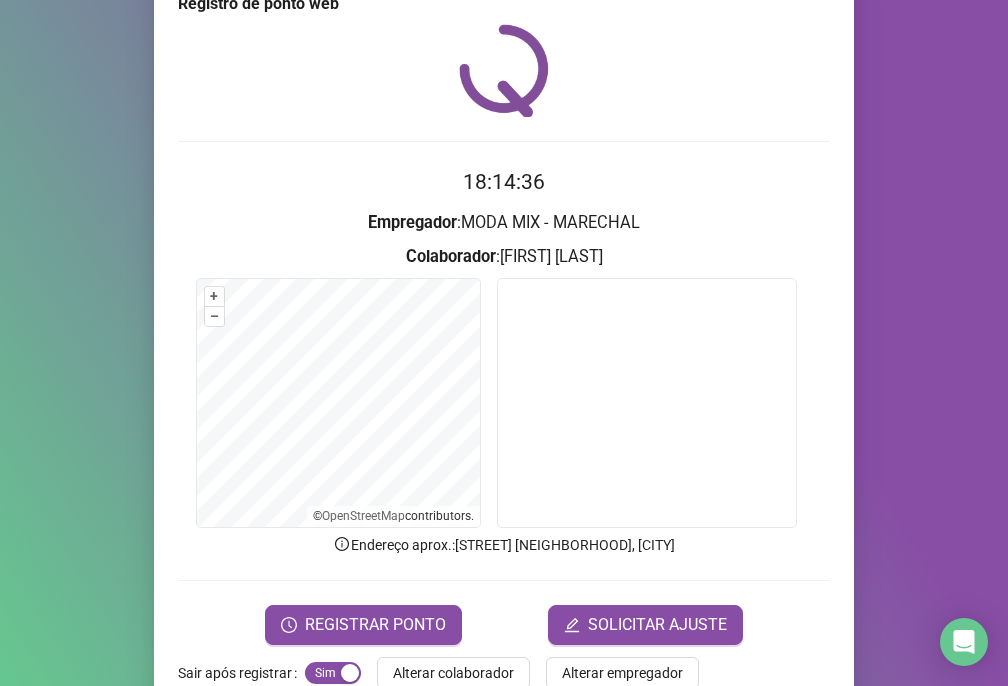 scroll, scrollTop: 95, scrollLeft: 0, axis: vertical 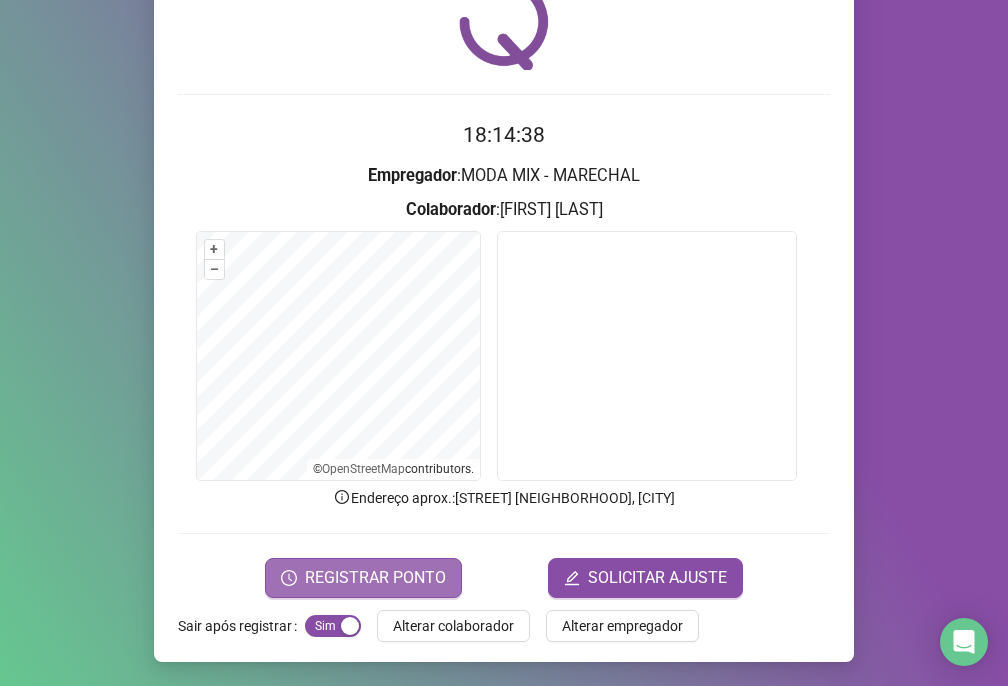 click on "REGISTRAR PONTO" at bounding box center [375, 578] 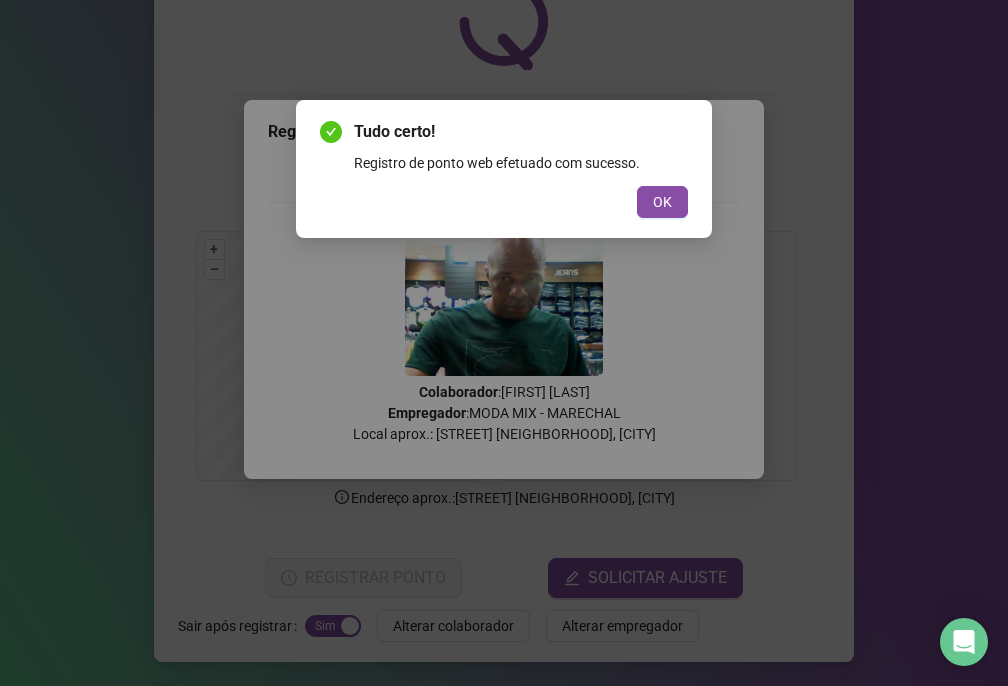 drag, startPoint x: 653, startPoint y: 201, endPoint x: 614, endPoint y: 200, distance: 39.012817 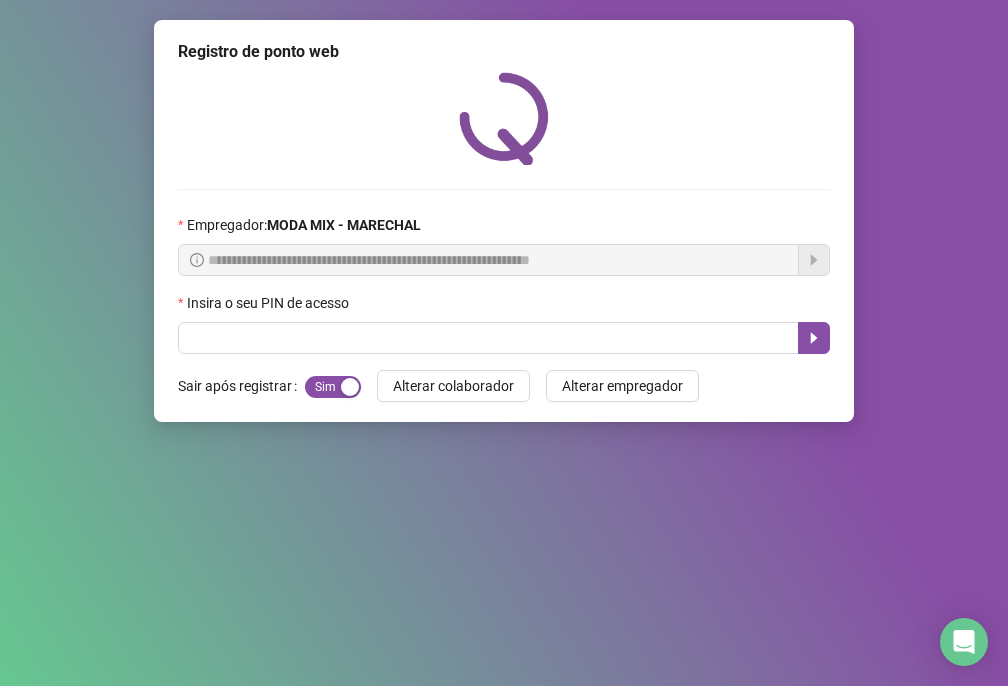 scroll, scrollTop: 0, scrollLeft: 0, axis: both 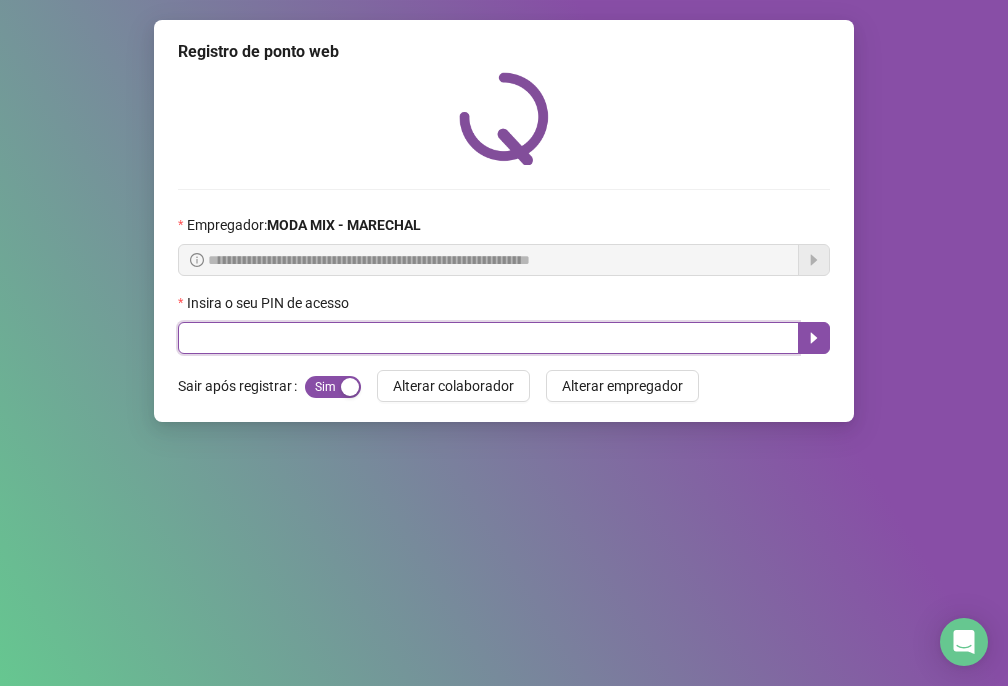 click at bounding box center (488, 338) 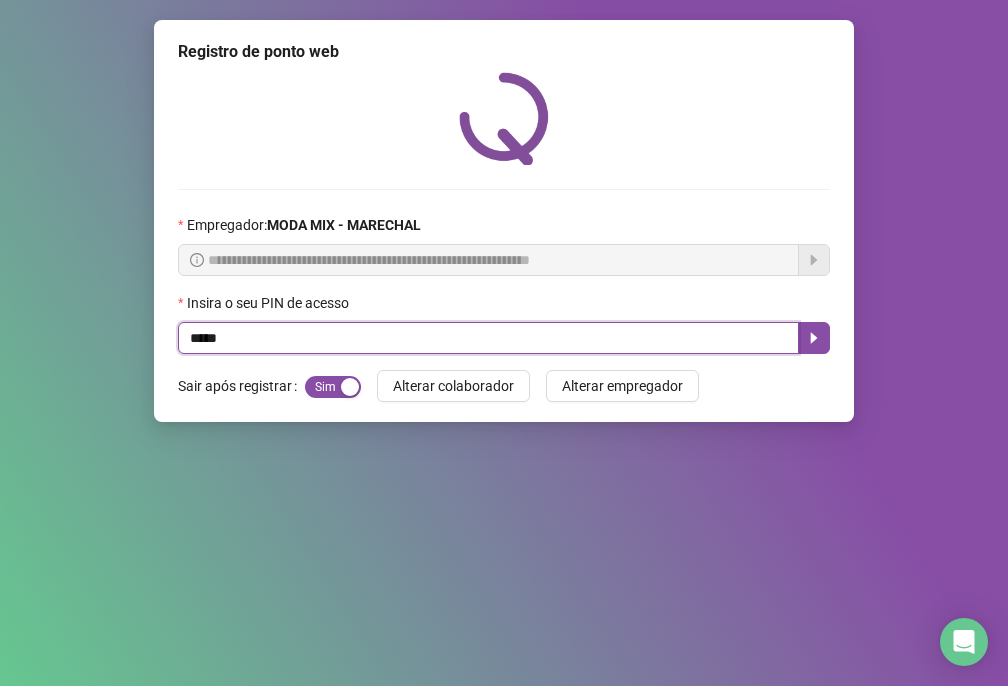 type on "*****" 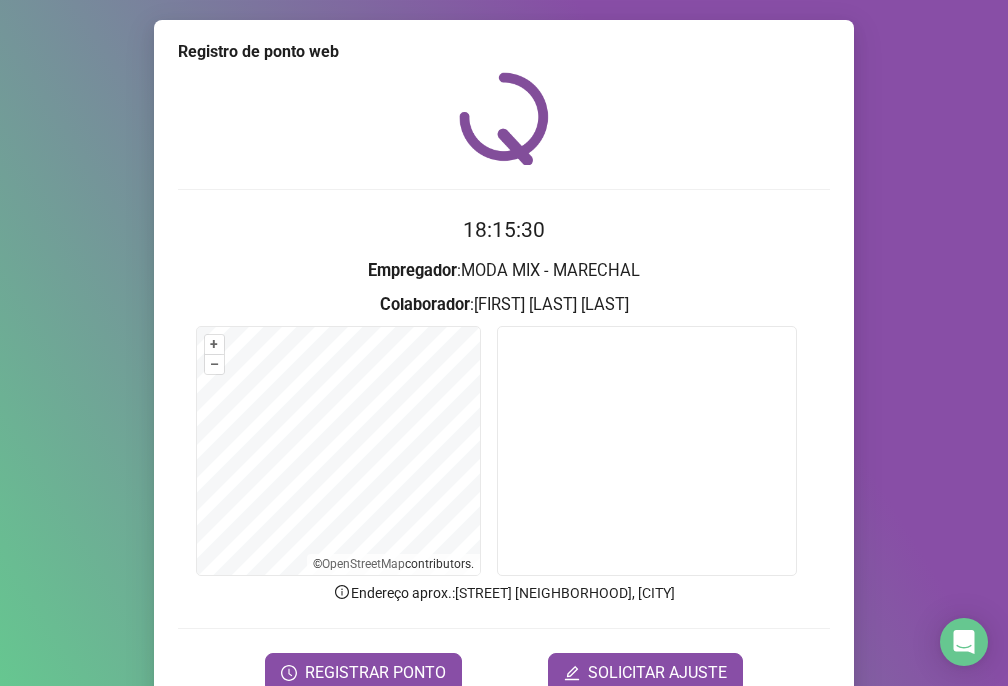 click at bounding box center (647, 451) 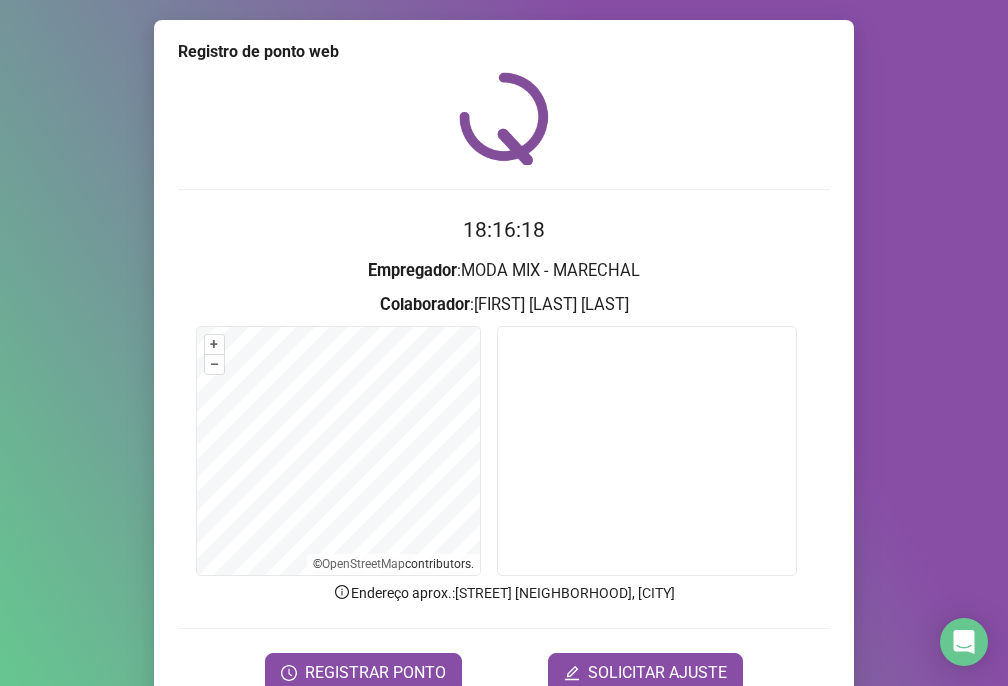 scroll, scrollTop: 95, scrollLeft: 0, axis: vertical 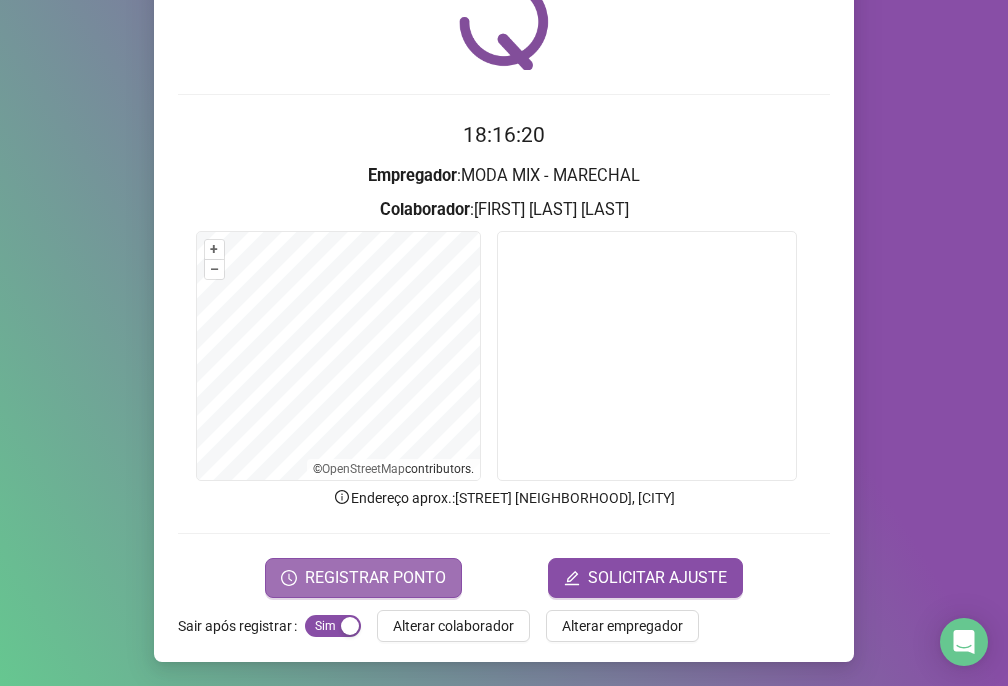 click on "REGISTRAR PONTO" at bounding box center (375, 578) 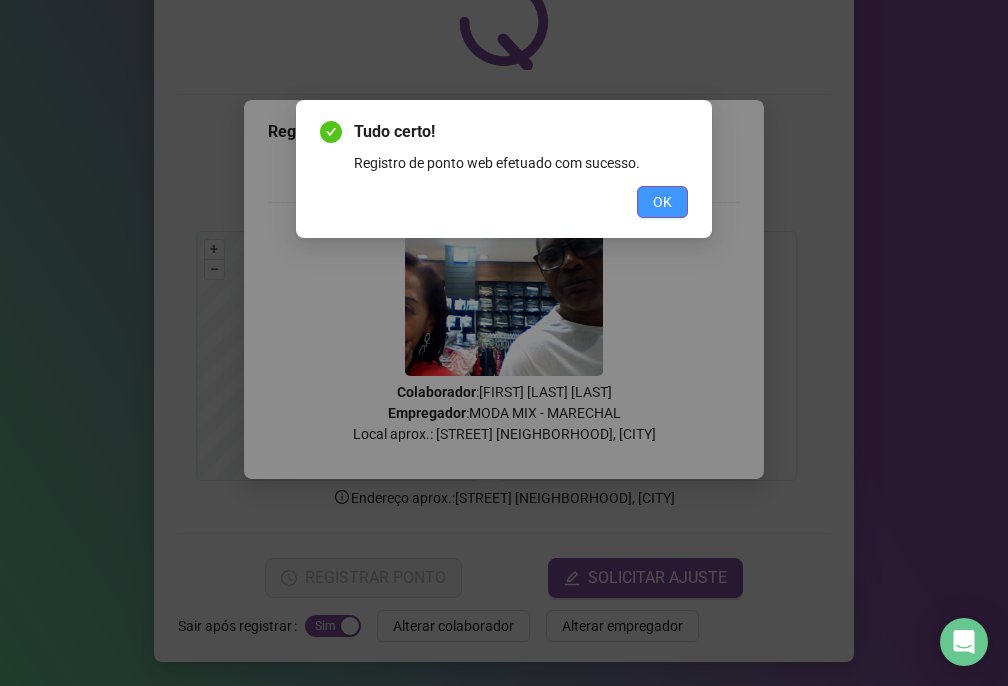 click on "OK" at bounding box center [662, 202] 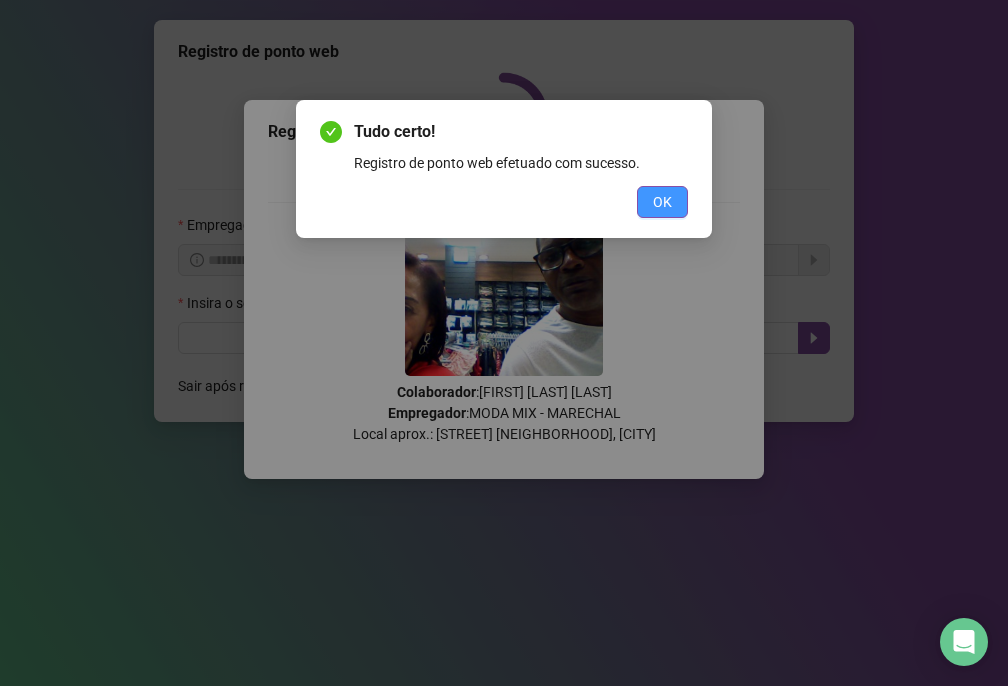 scroll, scrollTop: 0, scrollLeft: 0, axis: both 